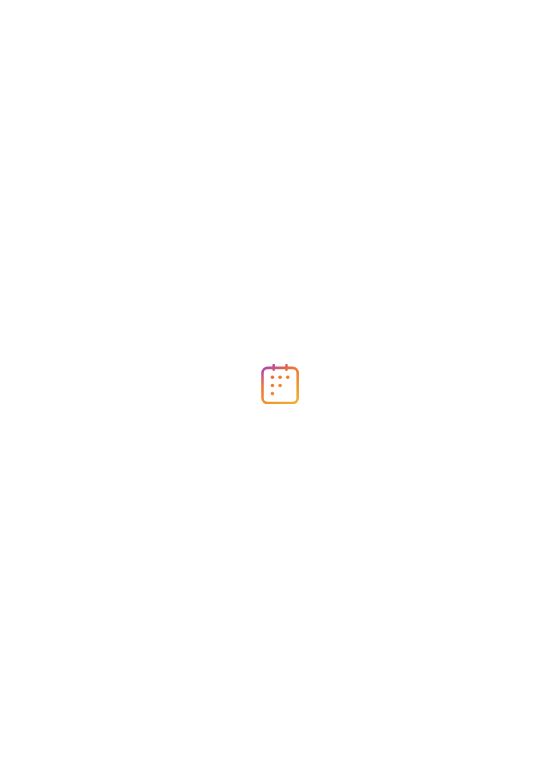 scroll, scrollTop: 0, scrollLeft: 0, axis: both 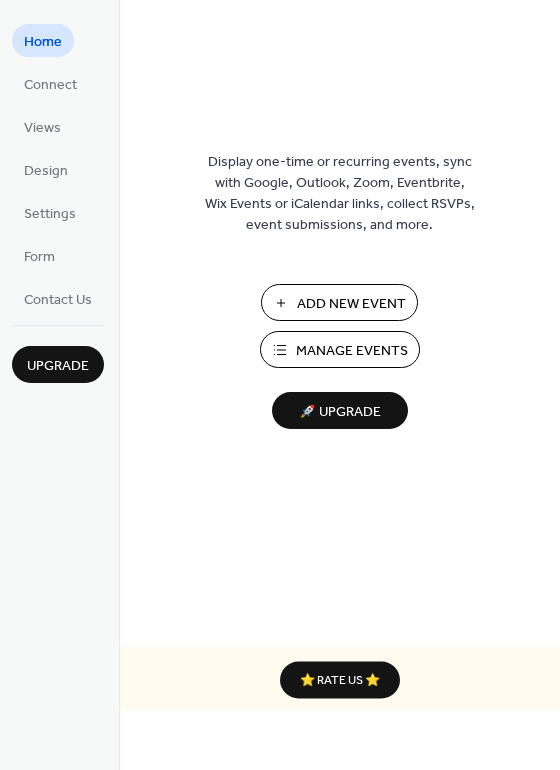 click on "Add New Event" at bounding box center [351, 304] 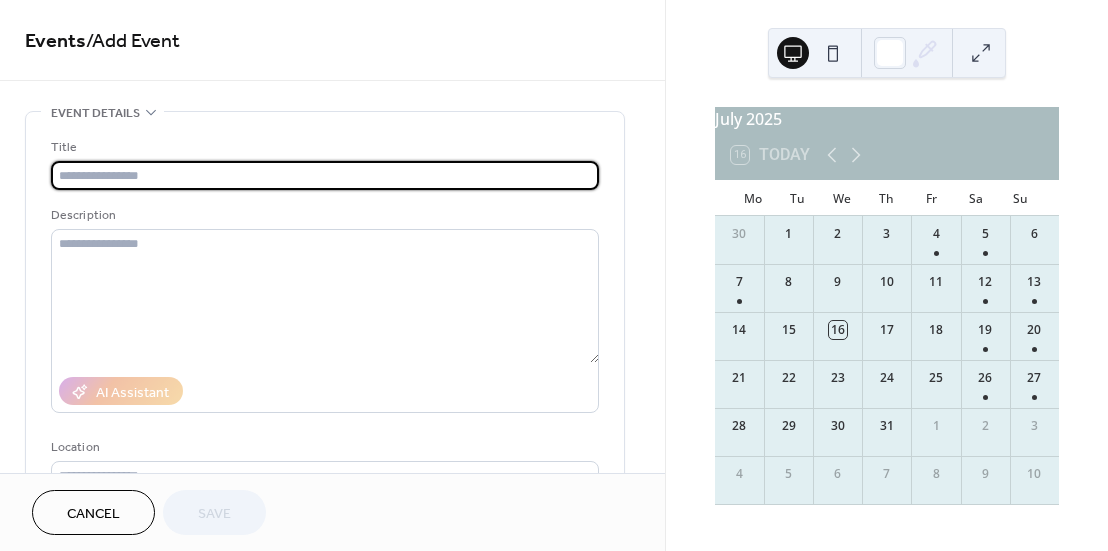 scroll, scrollTop: 0, scrollLeft: 0, axis: both 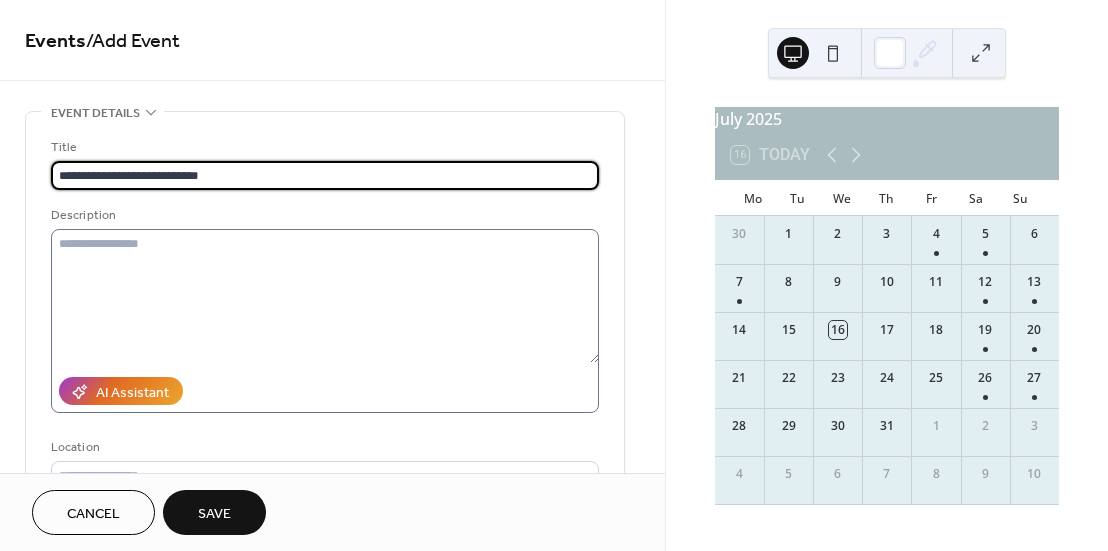 type on "**********" 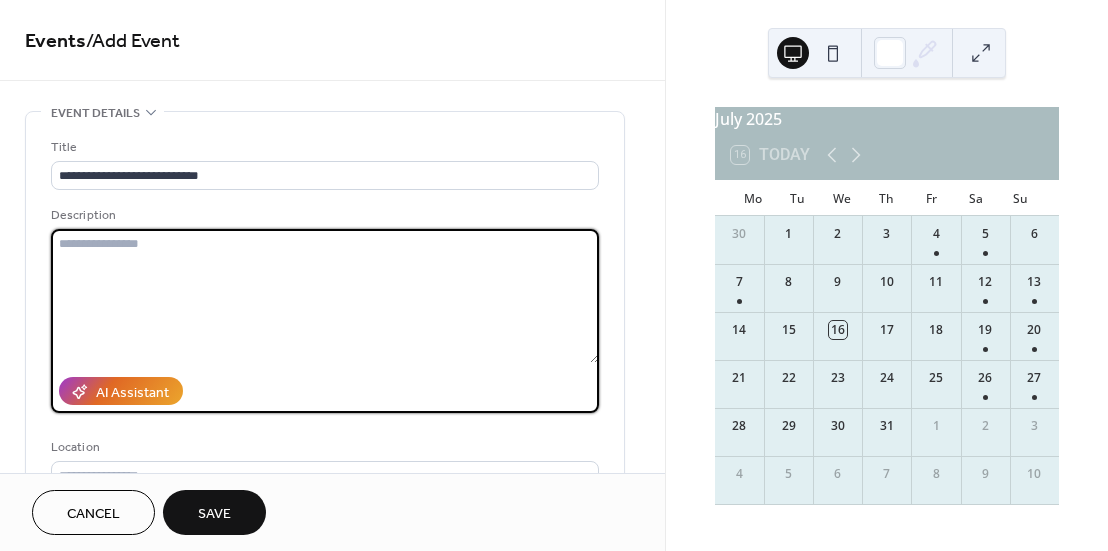 click at bounding box center (325, 296) 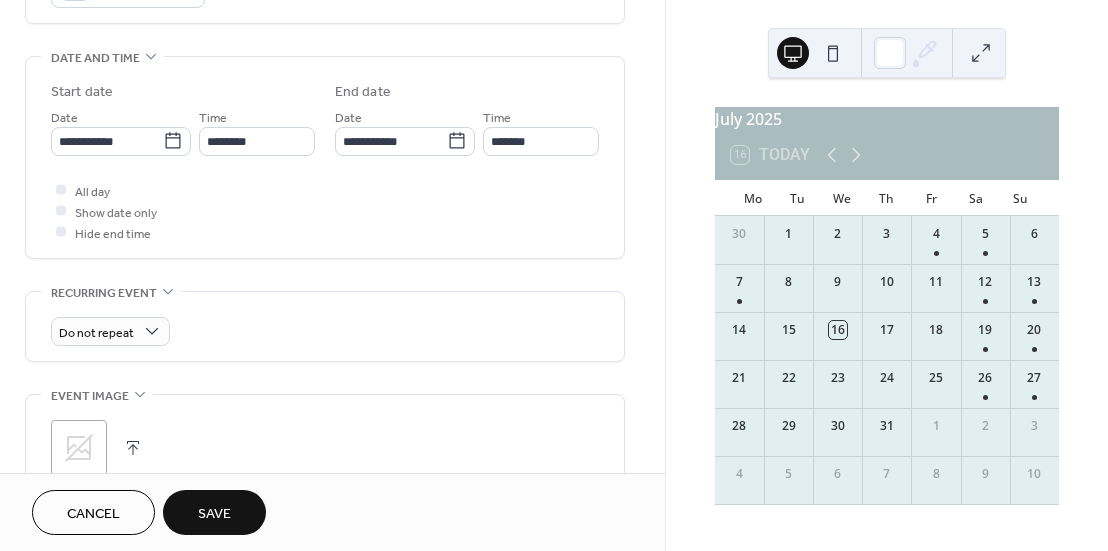 scroll, scrollTop: 600, scrollLeft: 0, axis: vertical 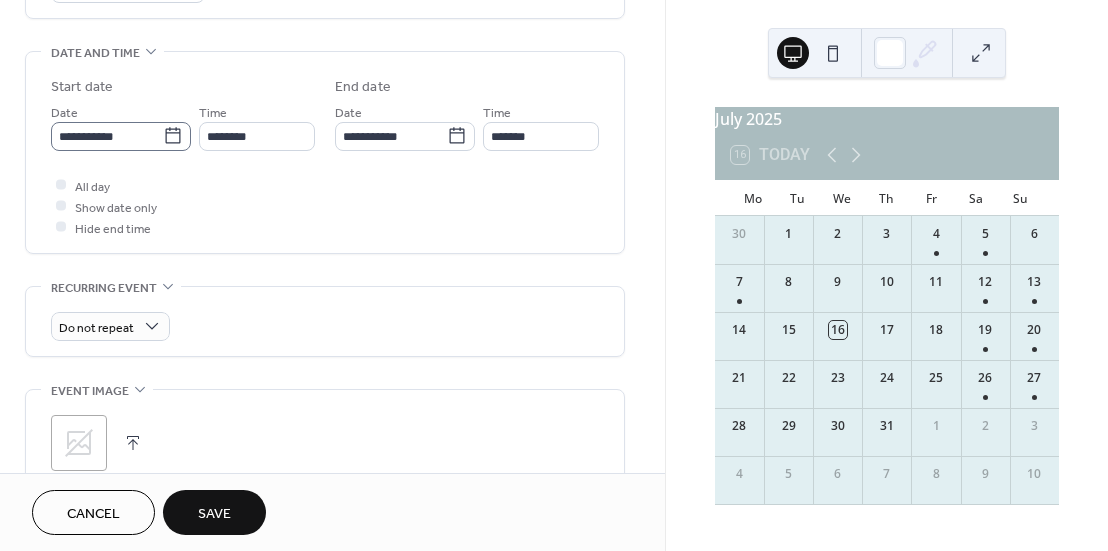 type on "**********" 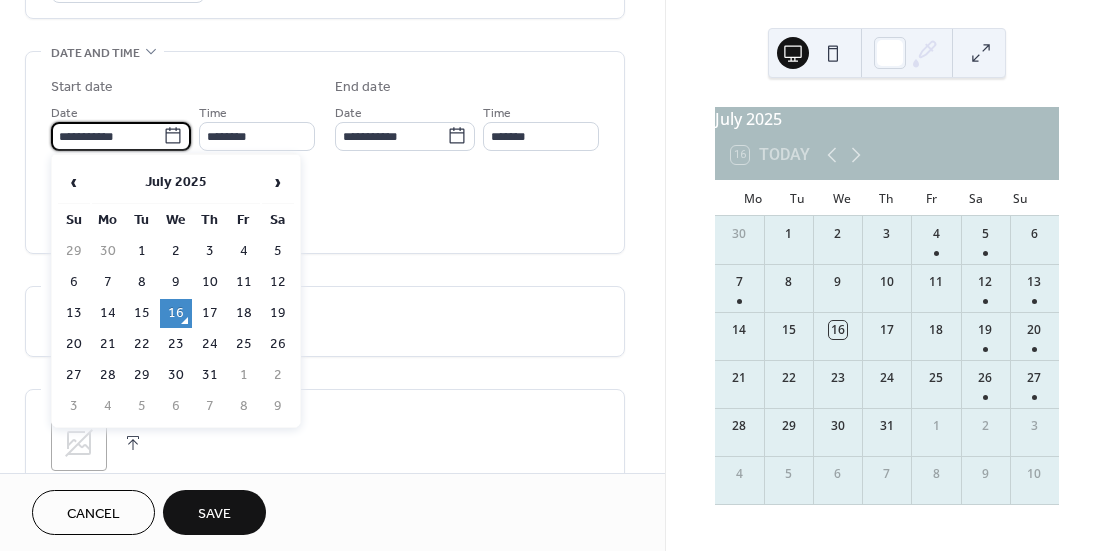 click on "**********" at bounding box center [107, 136] 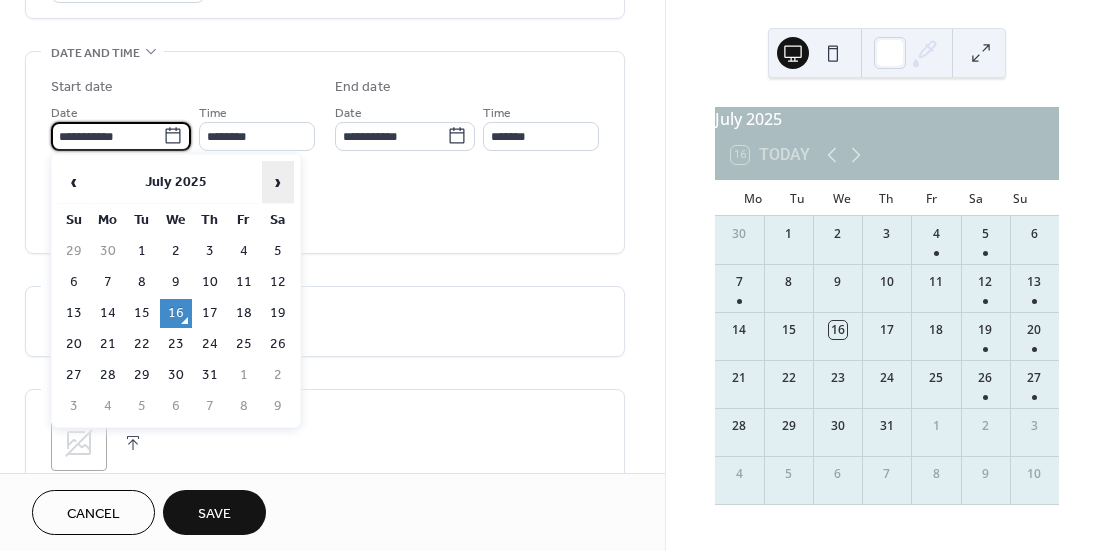 click on "›" at bounding box center (278, 182) 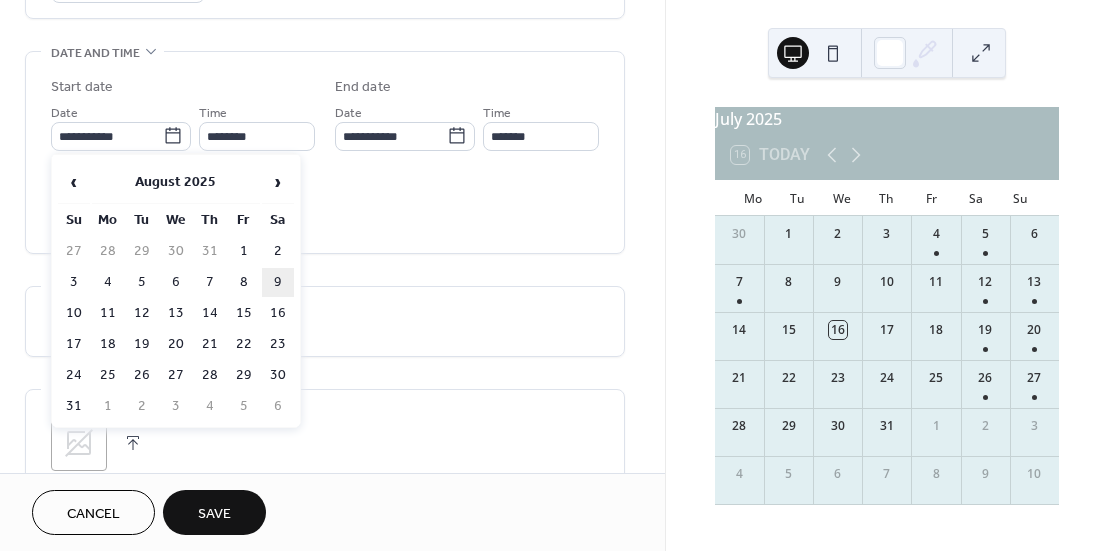 click on "9" at bounding box center [278, 282] 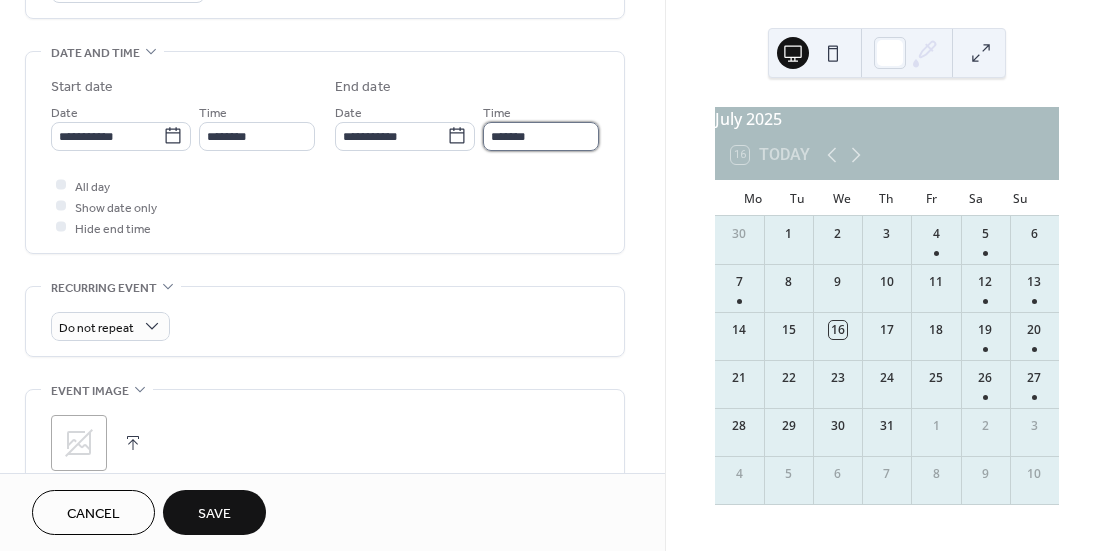 click on "*******" at bounding box center [541, 136] 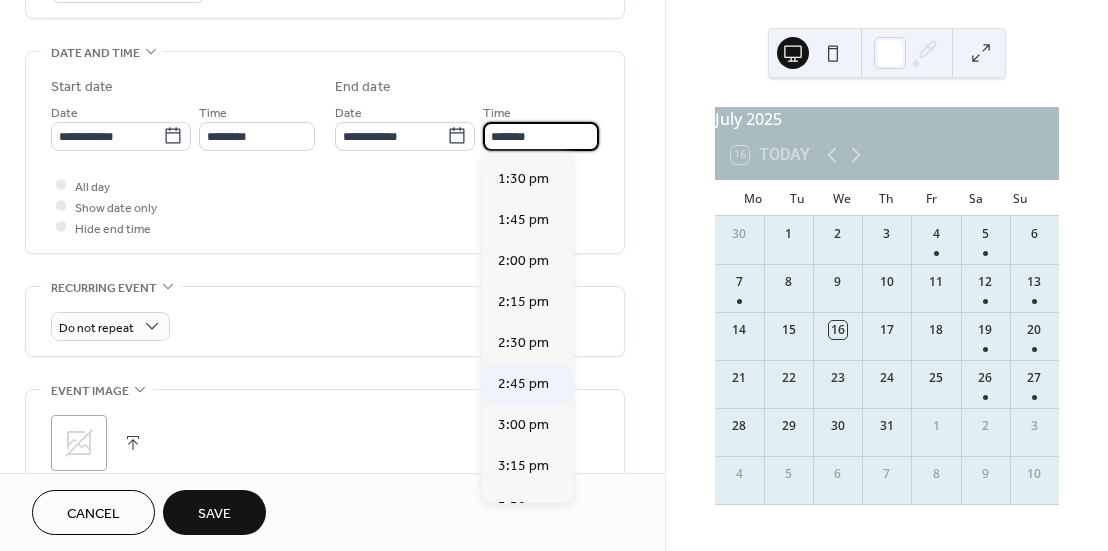 scroll, scrollTop: 200, scrollLeft: 0, axis: vertical 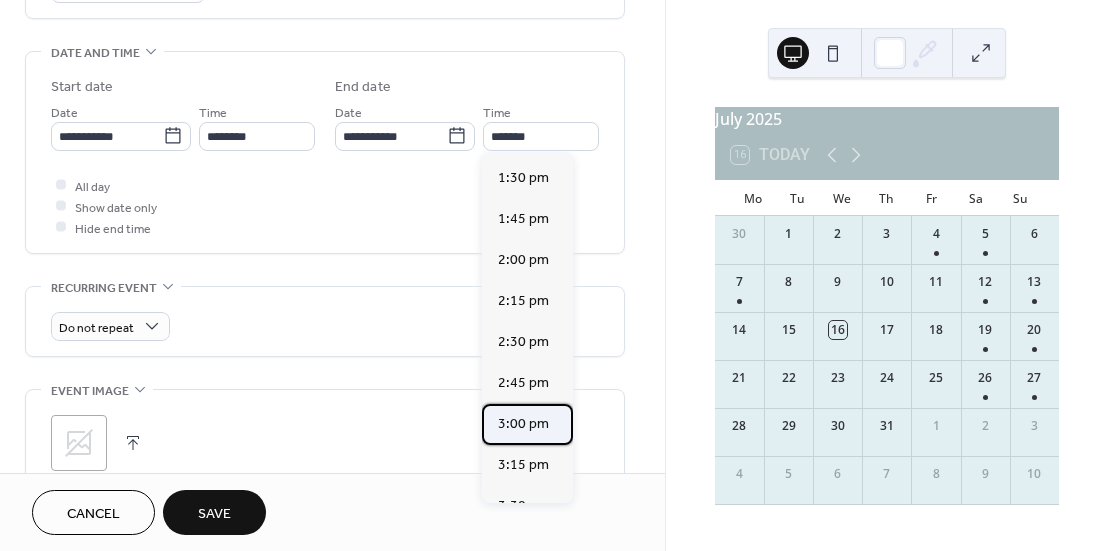 click on "3:00 pm" at bounding box center [523, 424] 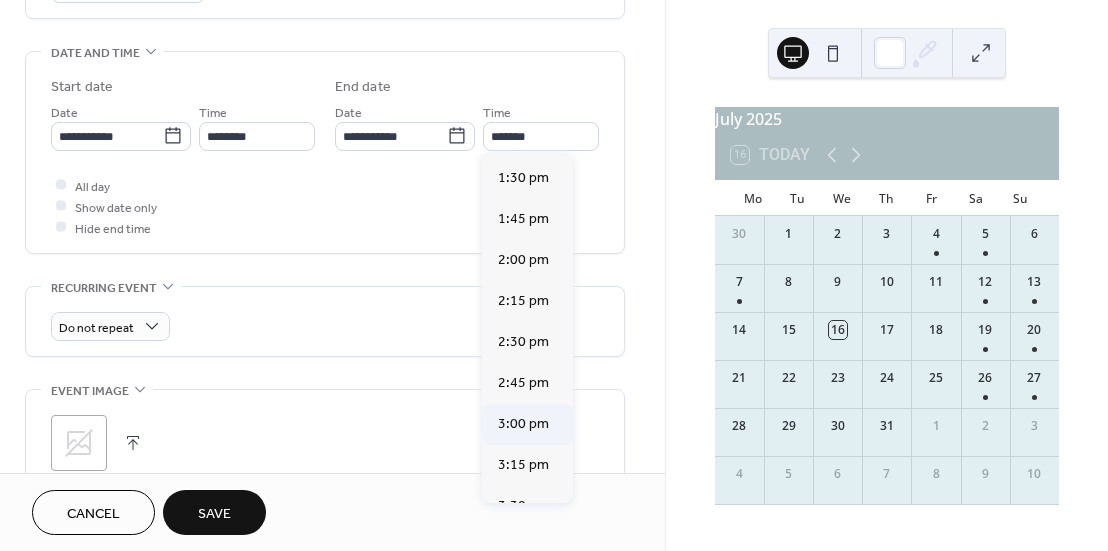 type on "*******" 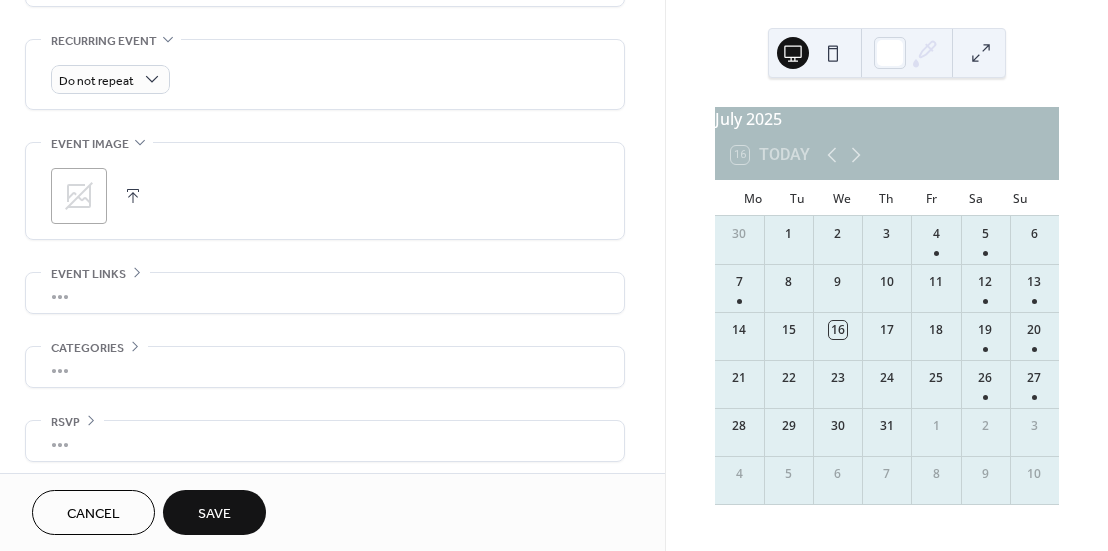 scroll, scrollTop: 850, scrollLeft: 0, axis: vertical 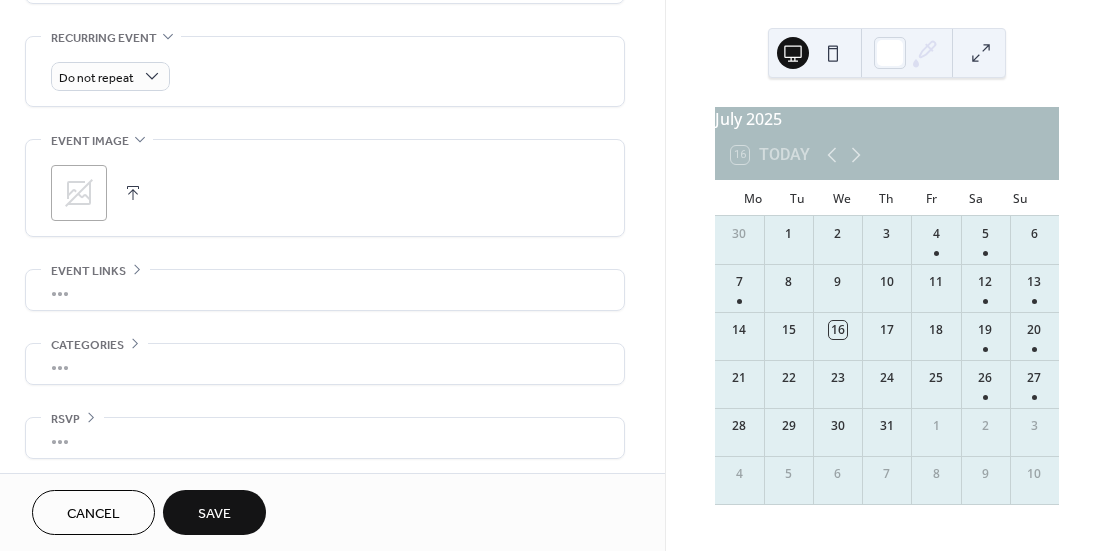 click at bounding box center [133, 193] 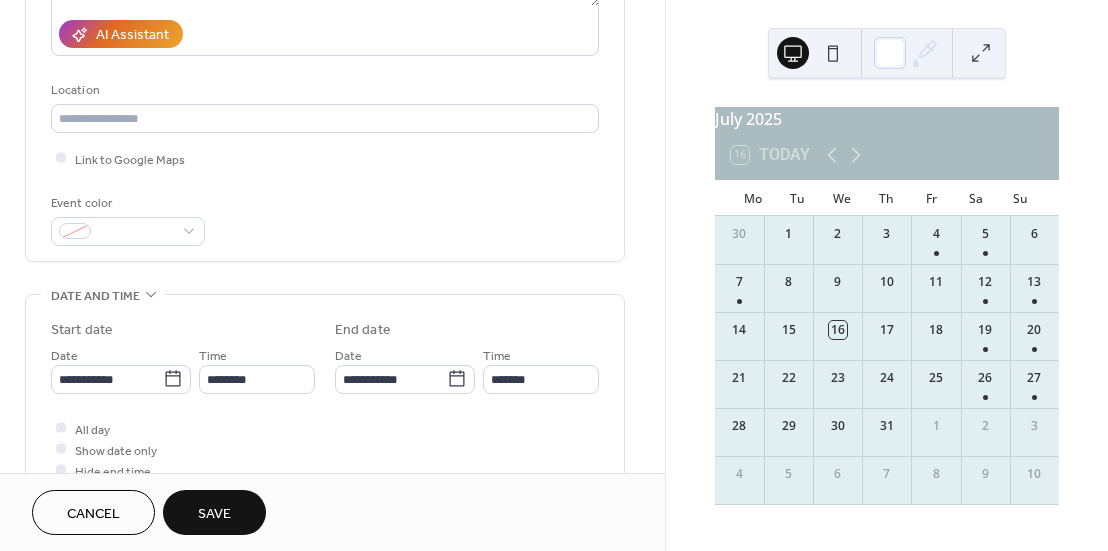 scroll, scrollTop: 350, scrollLeft: 0, axis: vertical 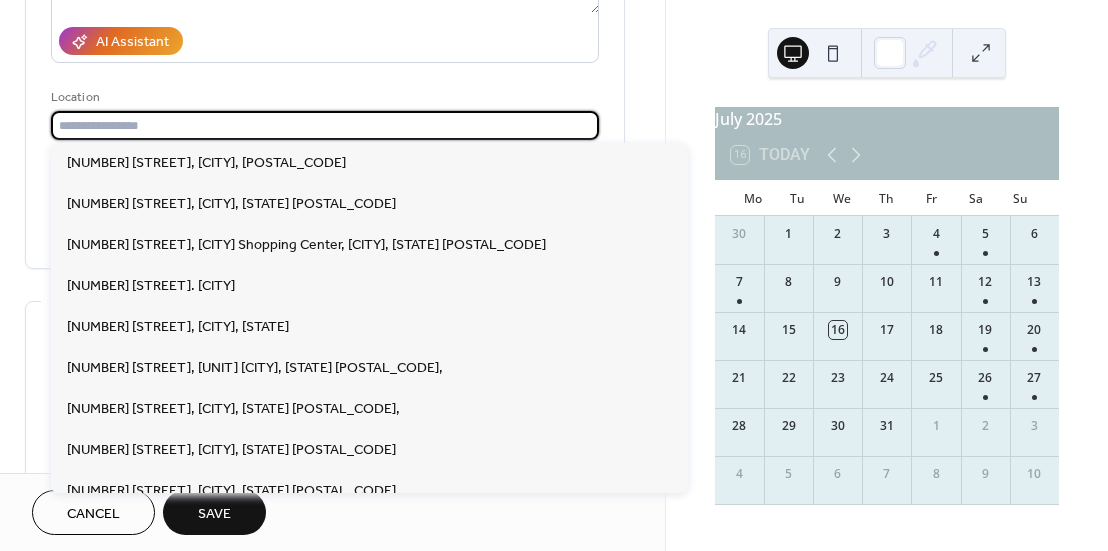 click at bounding box center [325, 125] 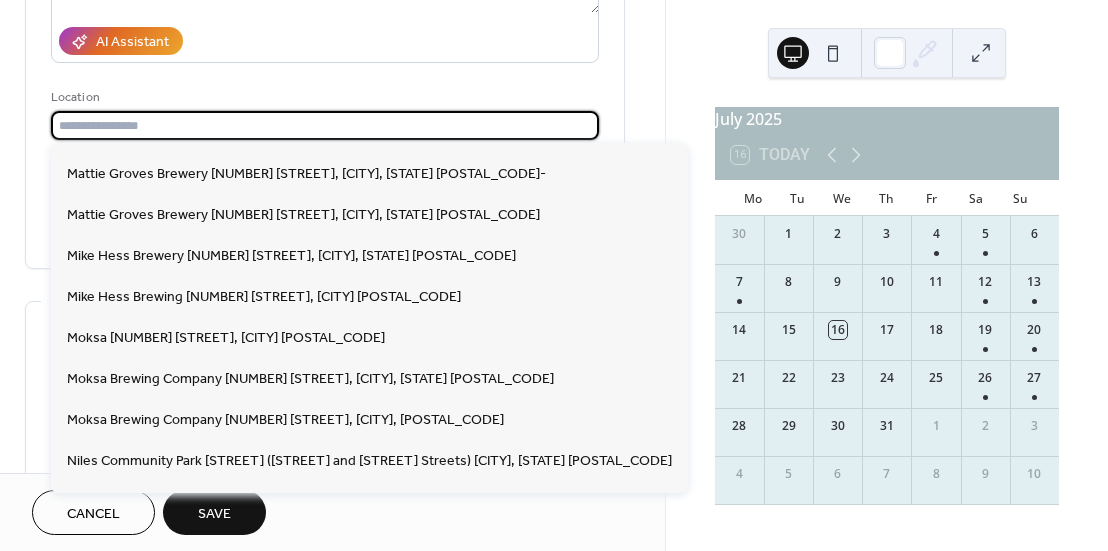 scroll, scrollTop: 2000, scrollLeft: 0, axis: vertical 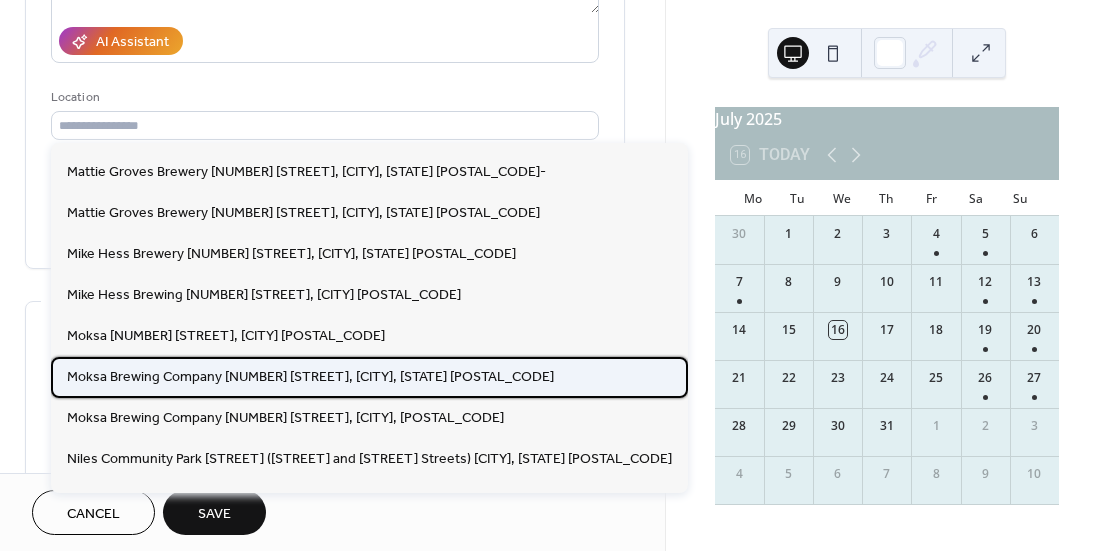 click on "Moksa Brewing Company  [NUMBER] [STREET], [CITY], [STATE] [POSTAL_CODE]" at bounding box center (310, 377) 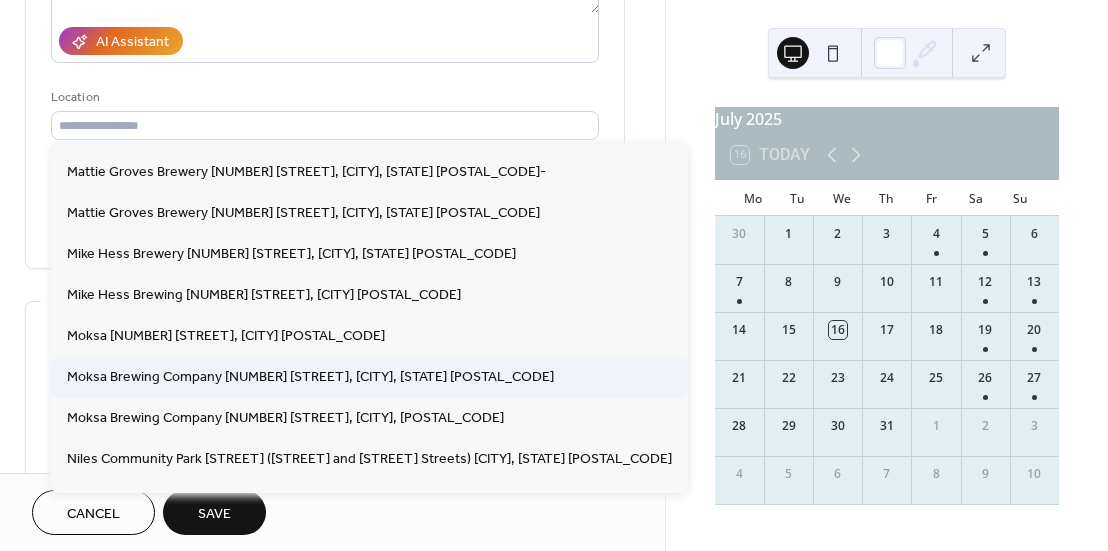 type on "**********" 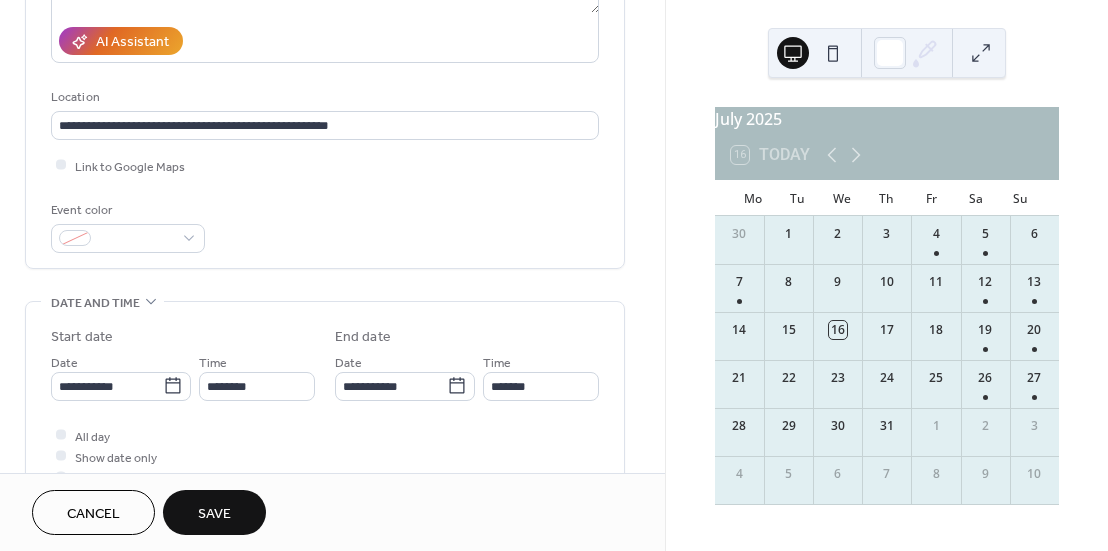 click on "Save" at bounding box center (214, 514) 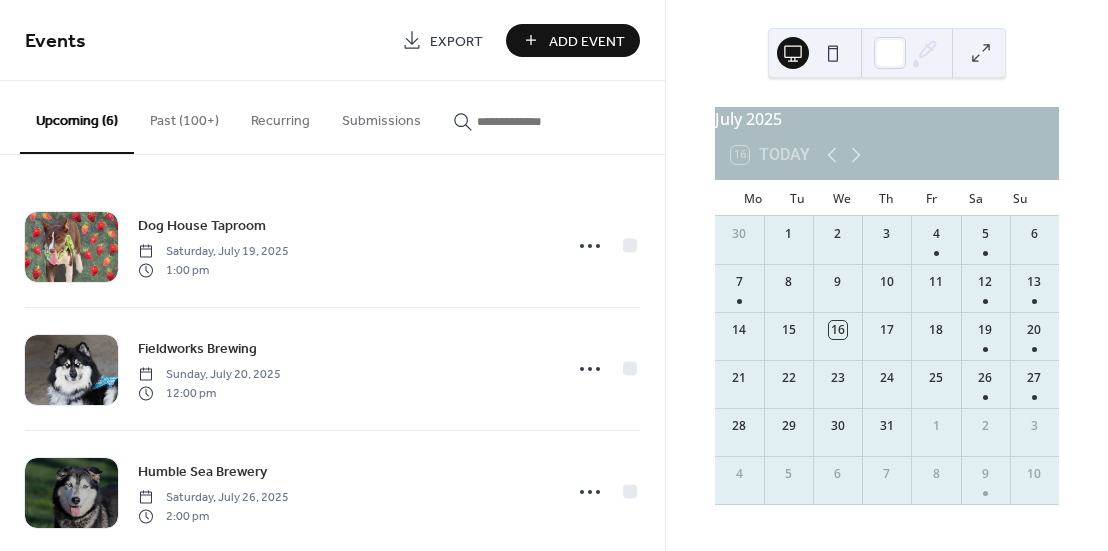 click on "Add Event" at bounding box center (587, 41) 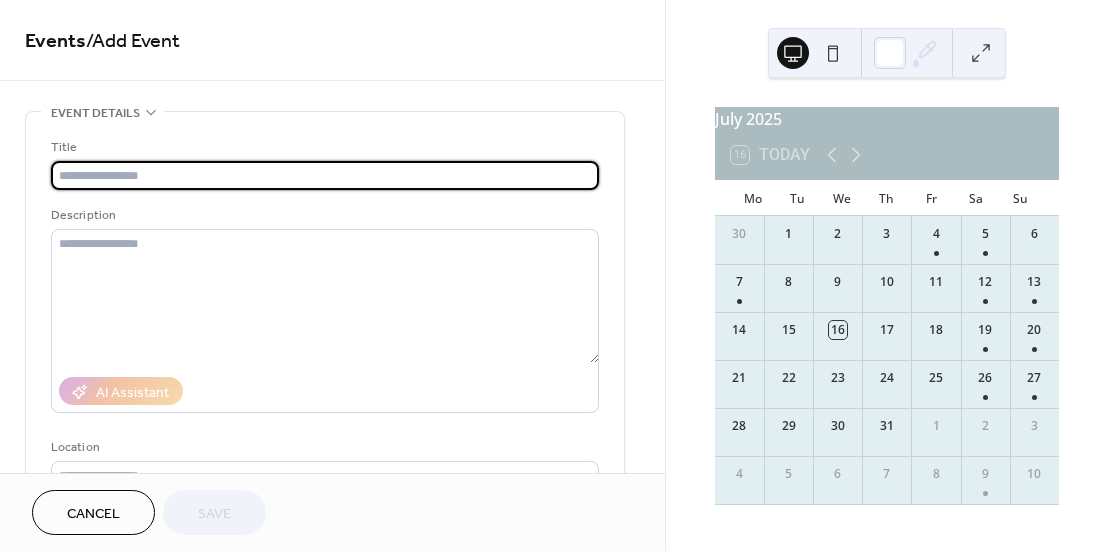 type on "*" 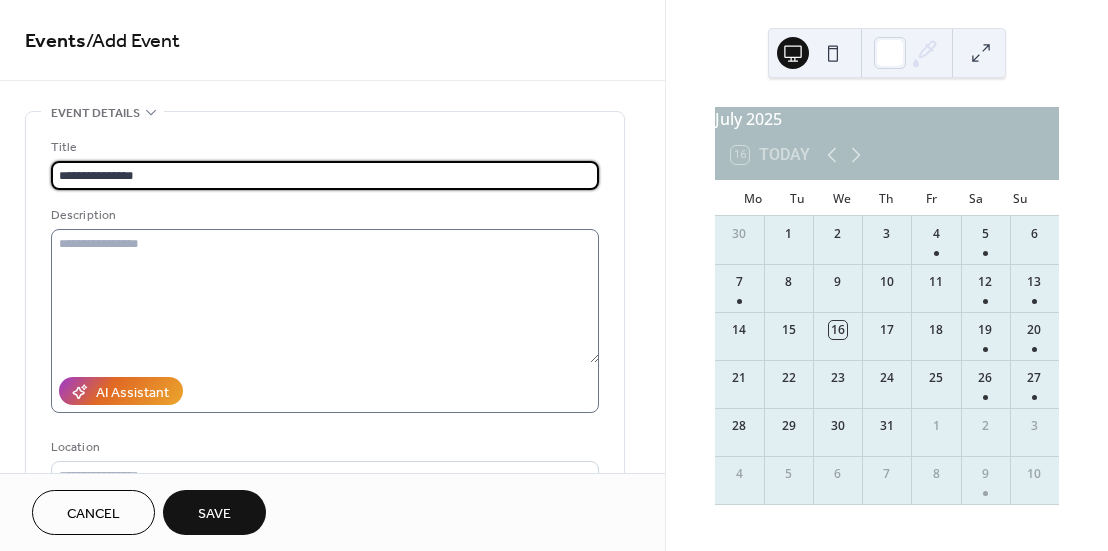 type on "**********" 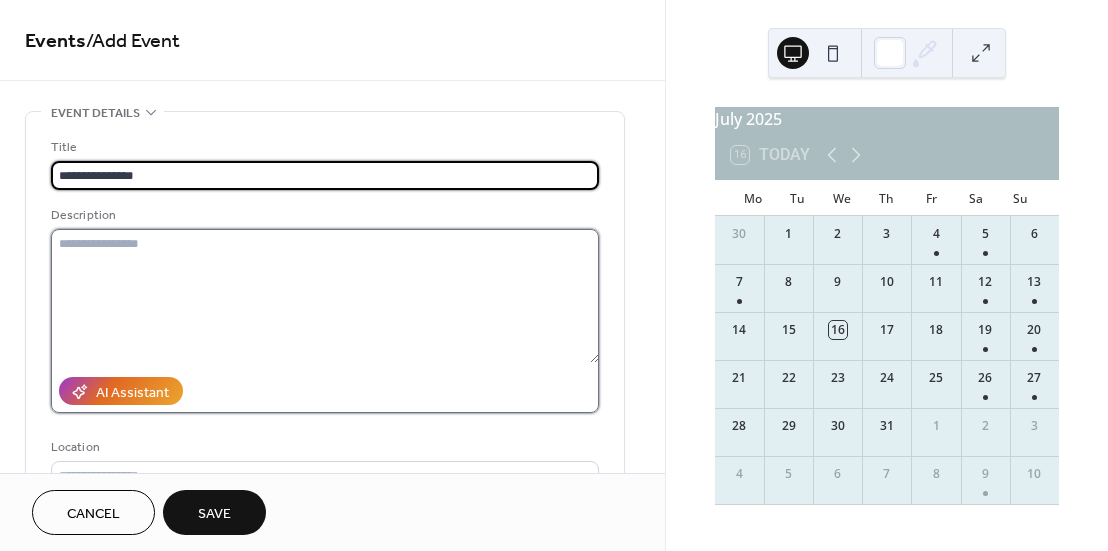 click at bounding box center [325, 296] 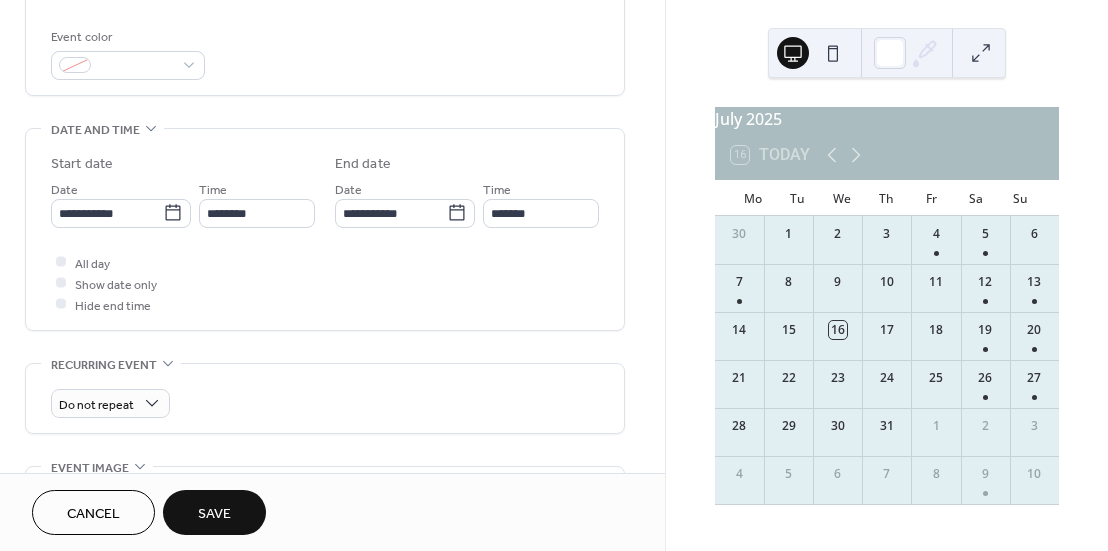 scroll, scrollTop: 600, scrollLeft: 0, axis: vertical 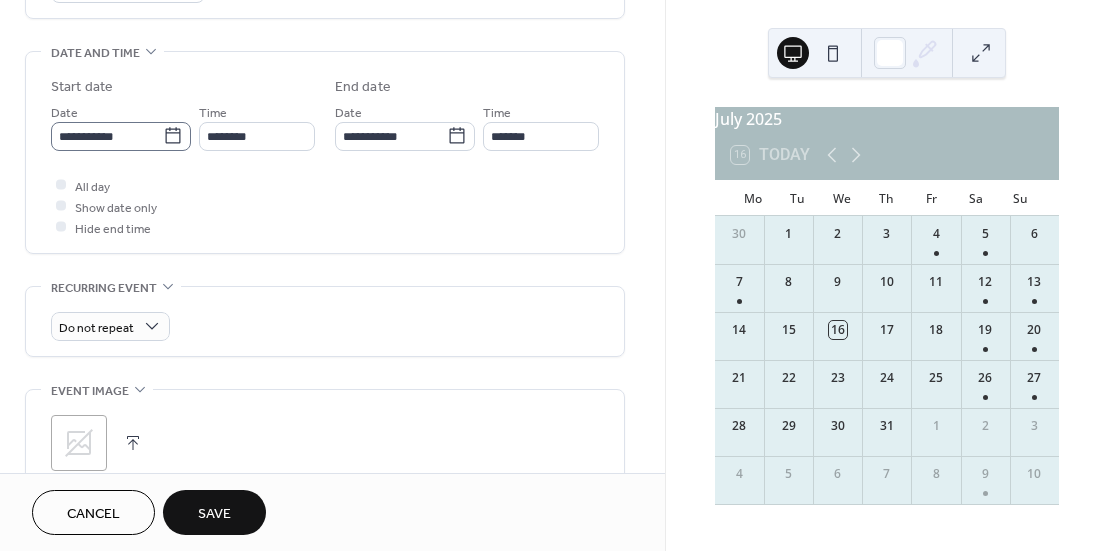 type on "**********" 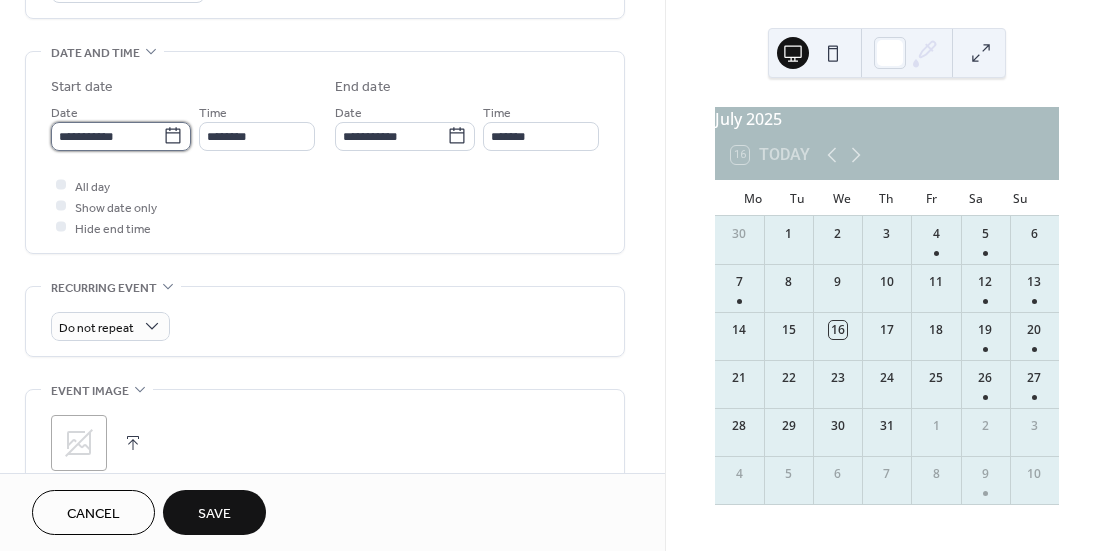 click on "**********" at bounding box center (107, 136) 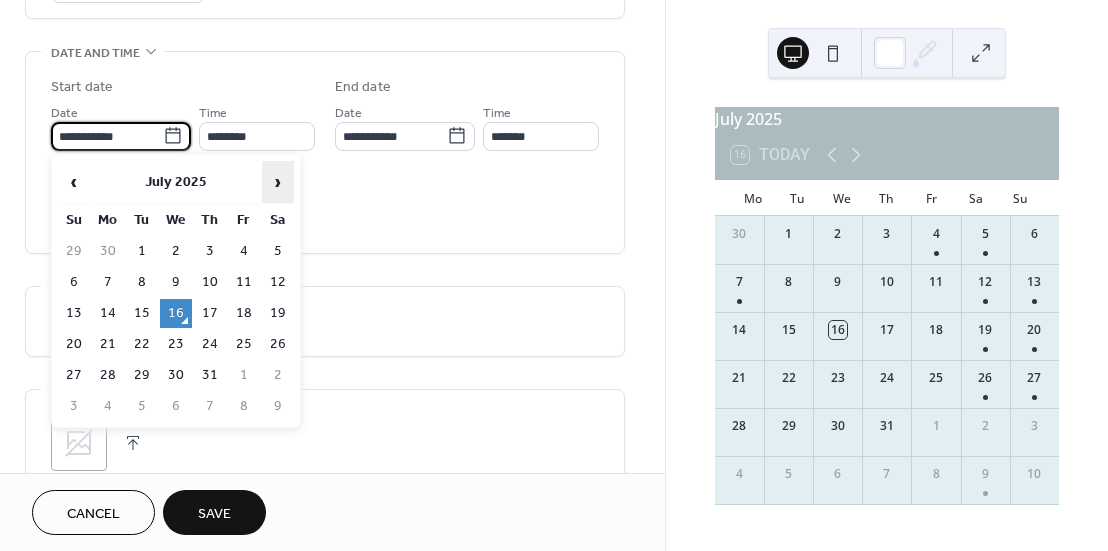 click on "›" at bounding box center (278, 182) 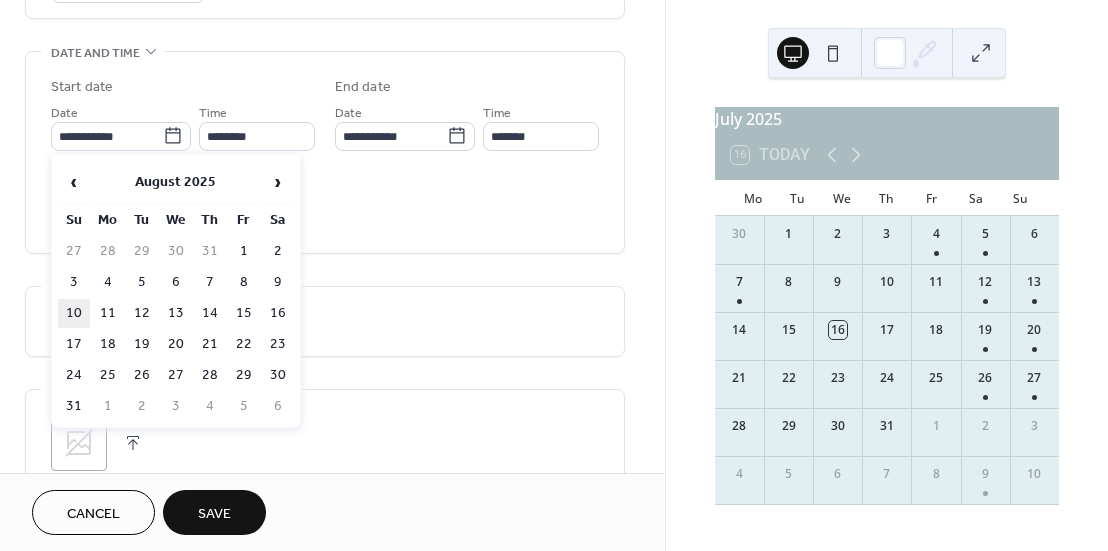 click on "10" at bounding box center [74, 313] 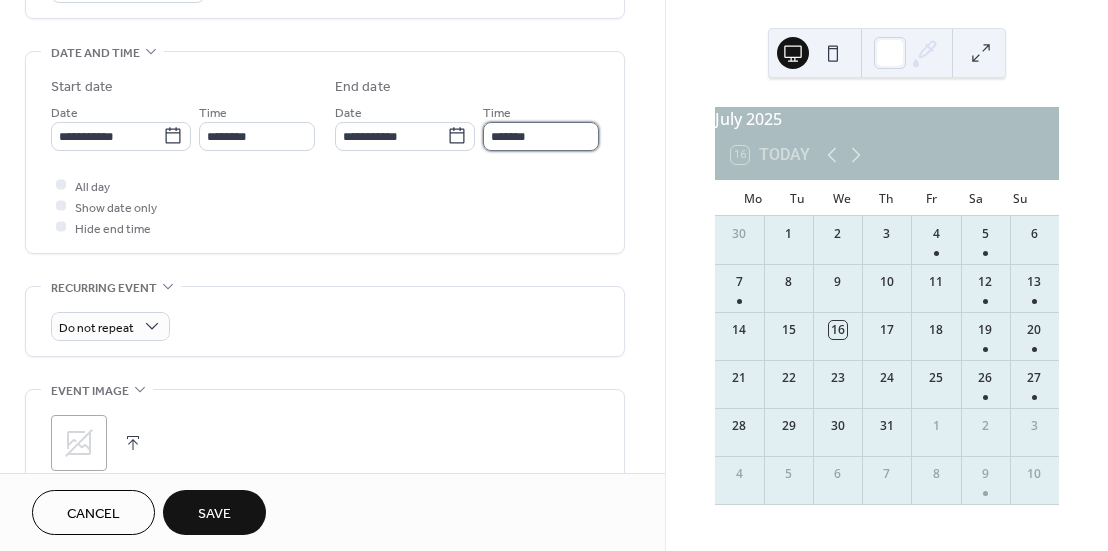 click on "*******" at bounding box center [541, 136] 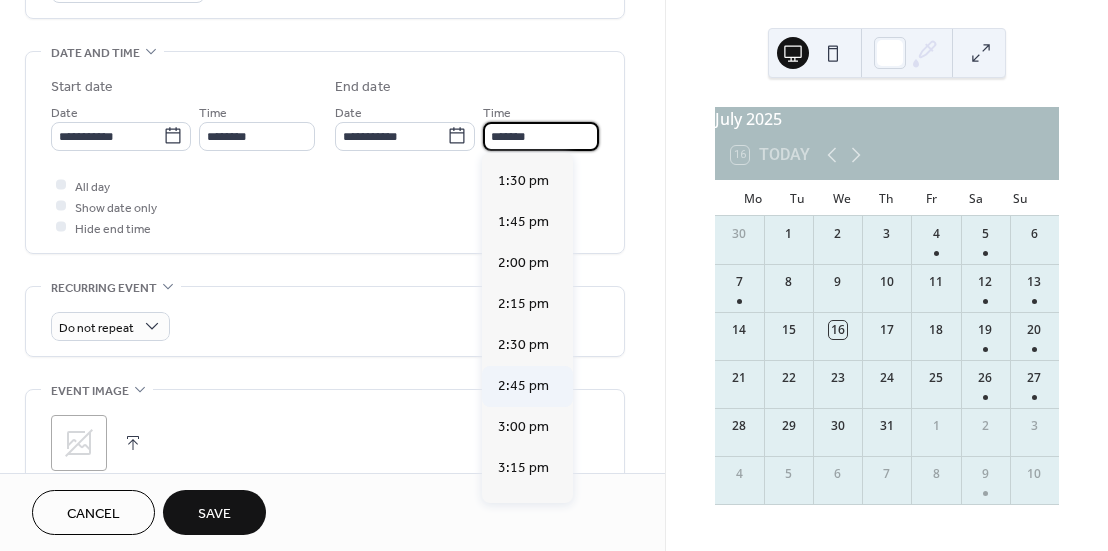 scroll, scrollTop: 200, scrollLeft: 0, axis: vertical 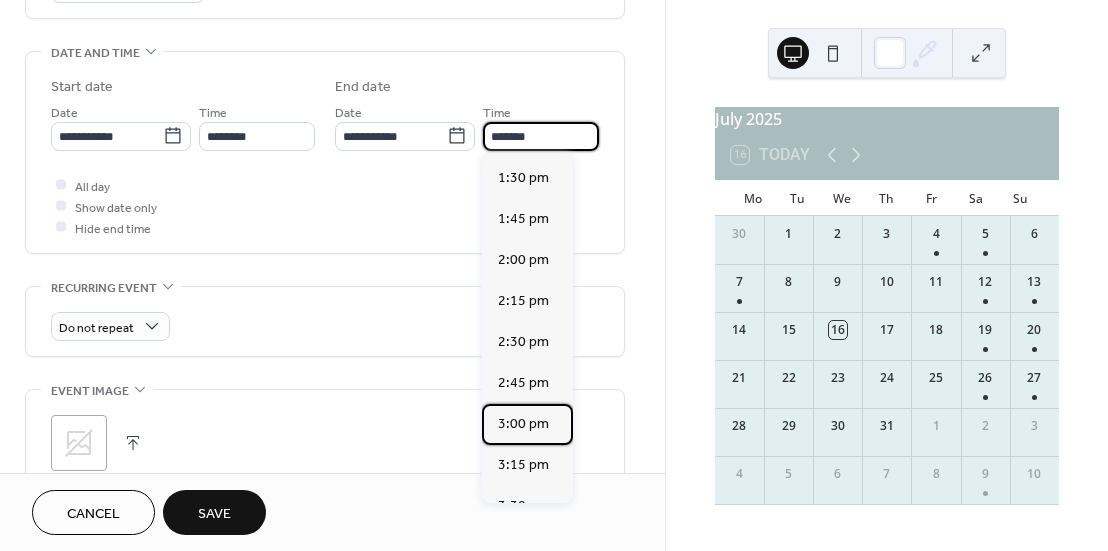 click on "3:00 pm" at bounding box center (523, 424) 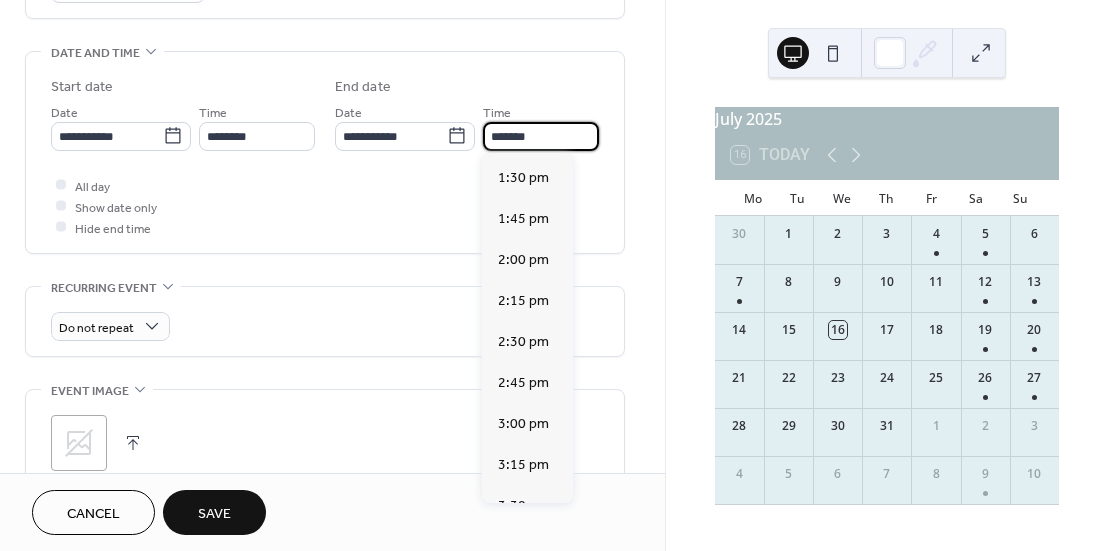 type on "*******" 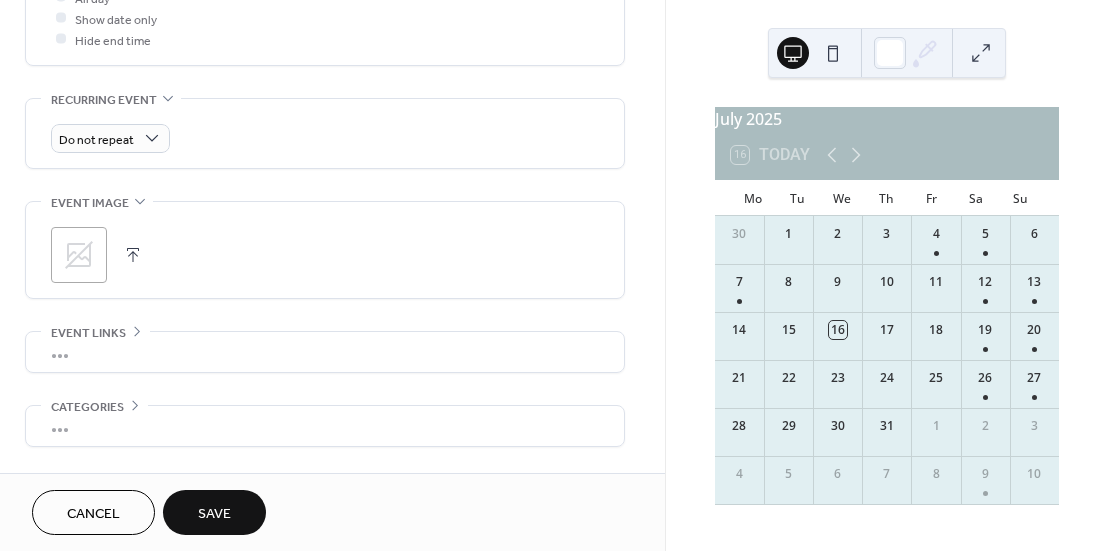 scroll, scrollTop: 800, scrollLeft: 0, axis: vertical 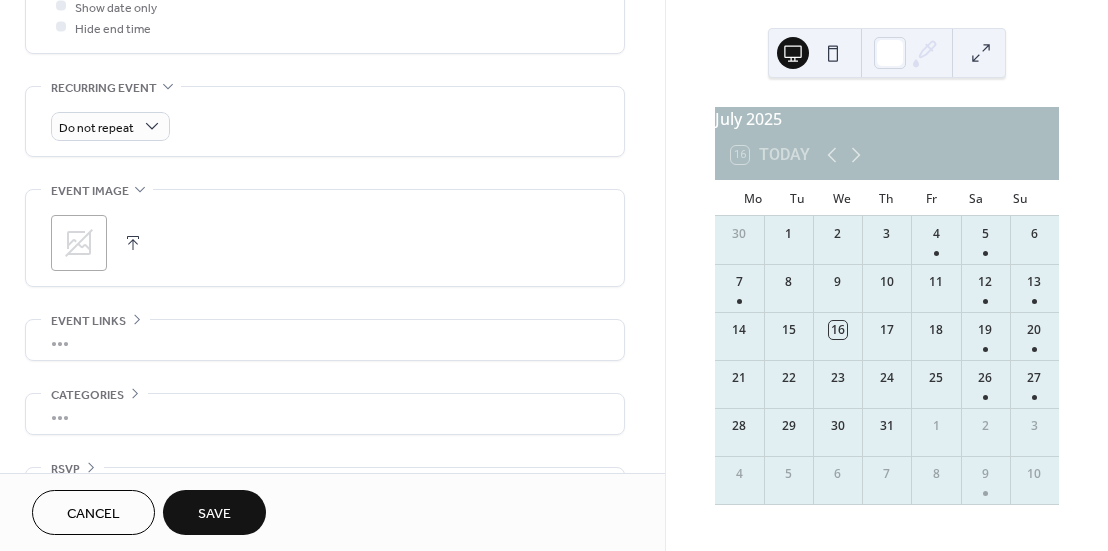 click at bounding box center [133, 243] 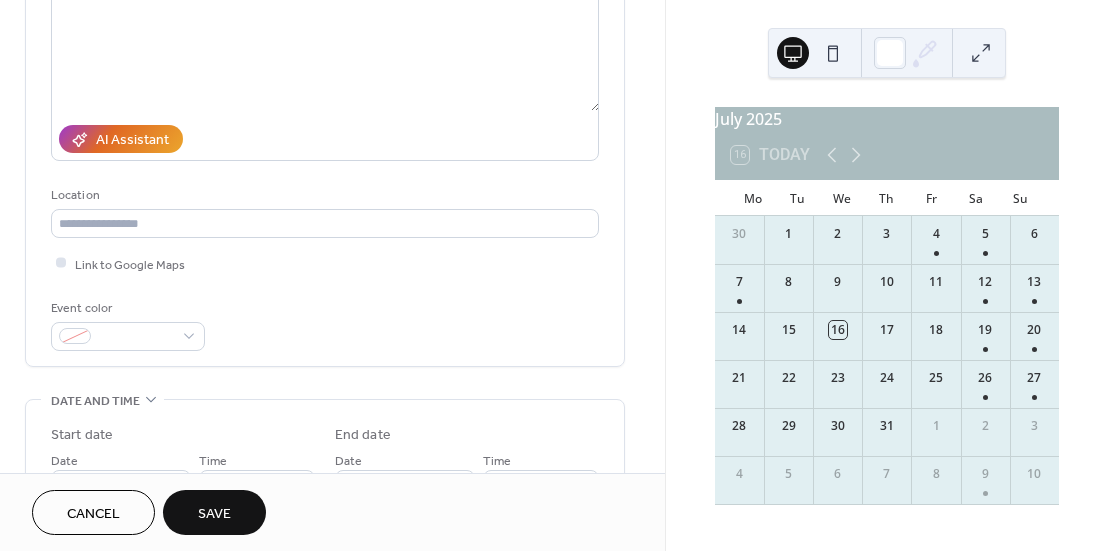 scroll, scrollTop: 250, scrollLeft: 0, axis: vertical 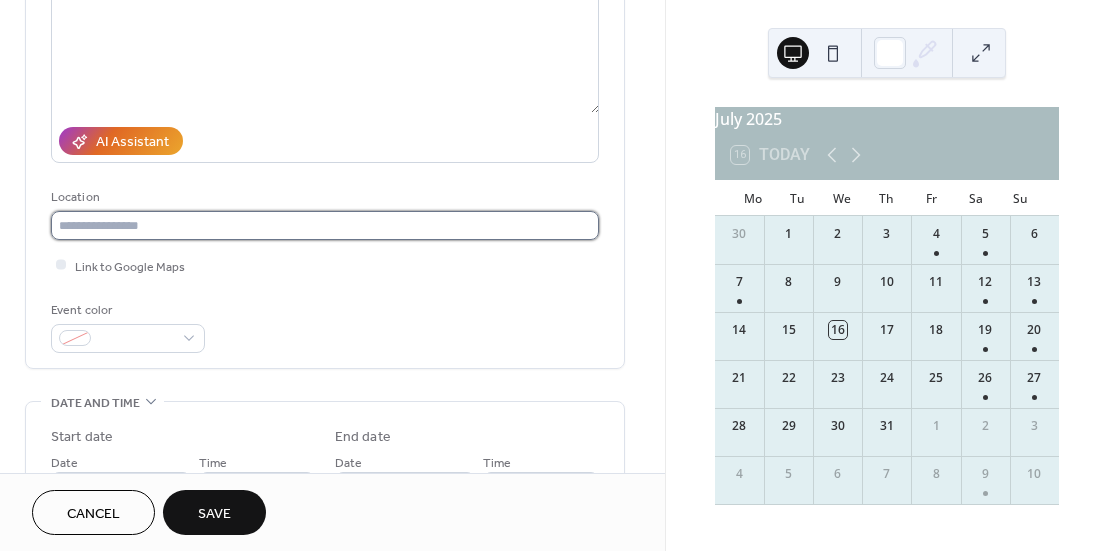 click at bounding box center [325, 225] 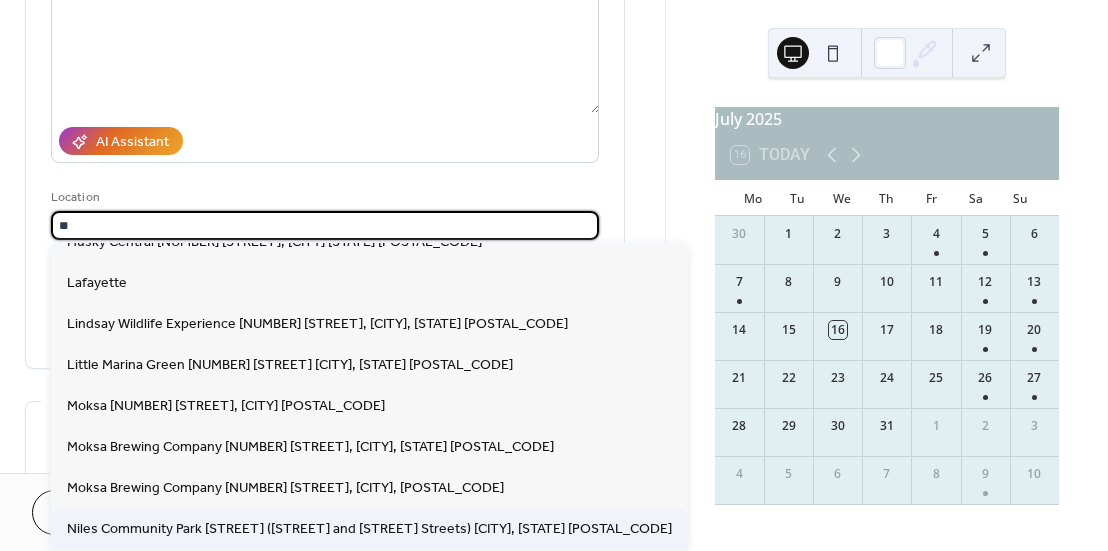 scroll, scrollTop: 0, scrollLeft: 0, axis: both 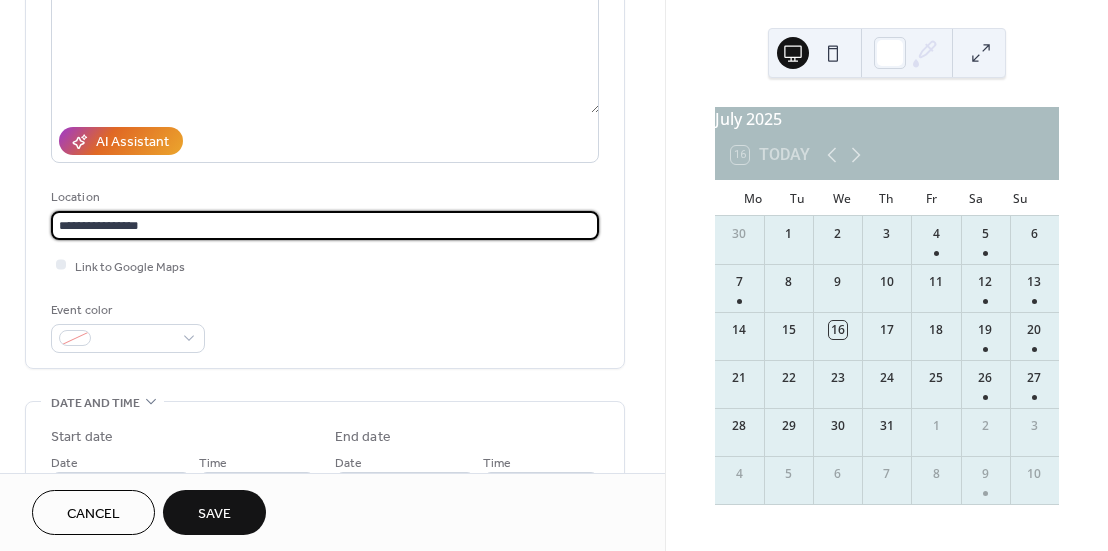 paste on "**********" 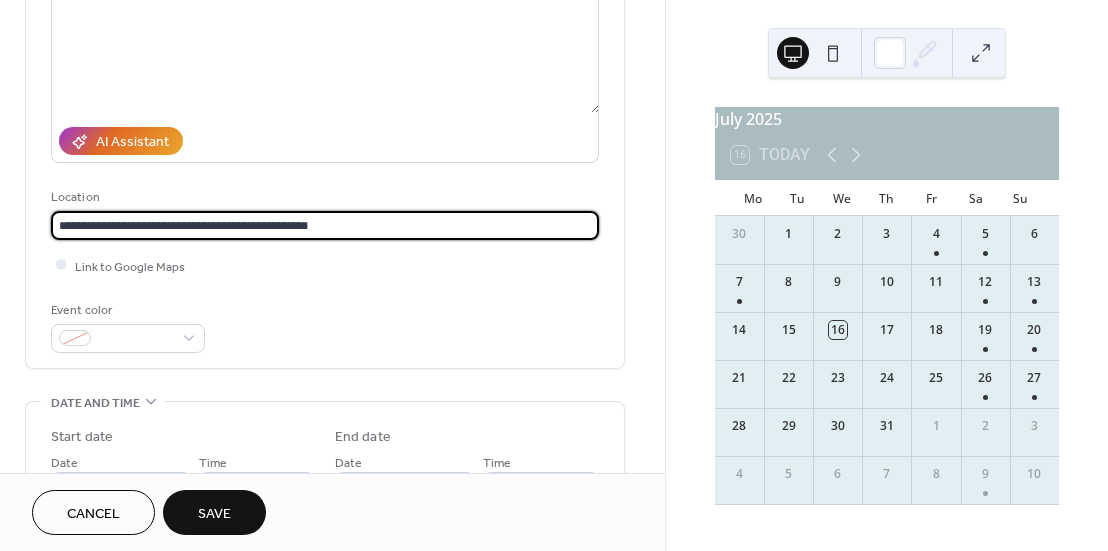 click on "**********" at bounding box center (325, 225) 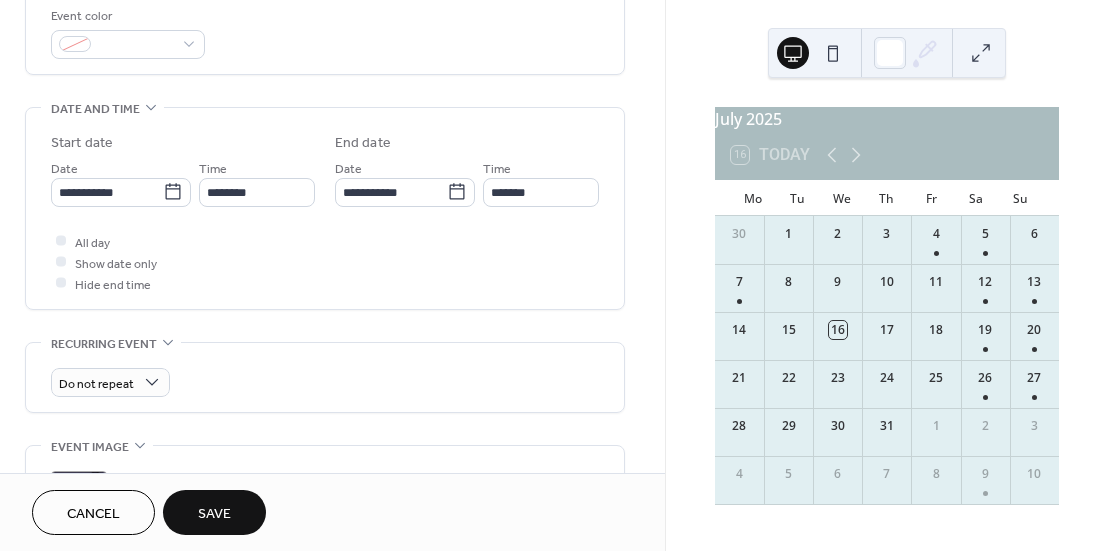 scroll, scrollTop: 550, scrollLeft: 0, axis: vertical 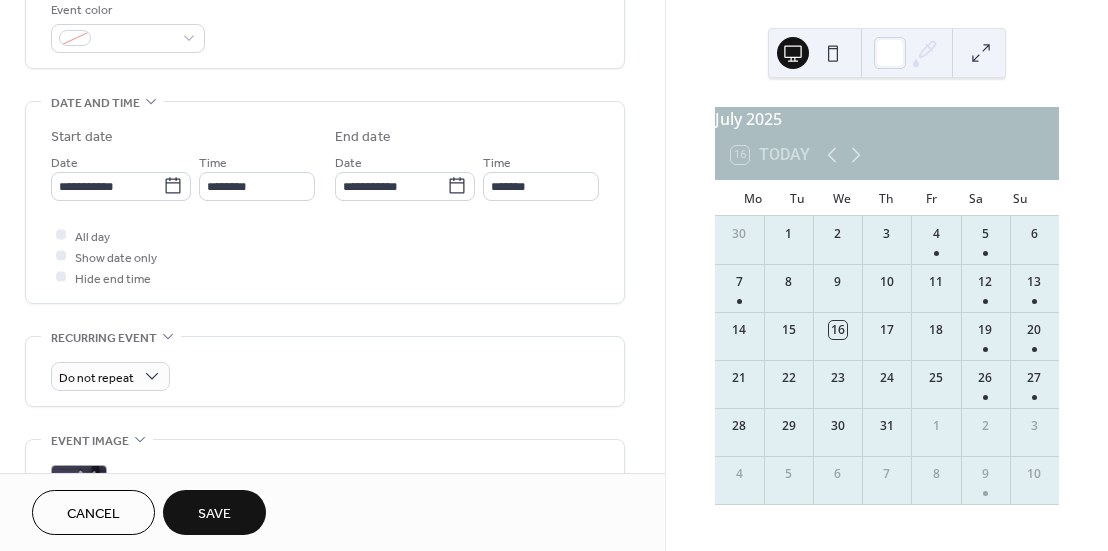 type on "**********" 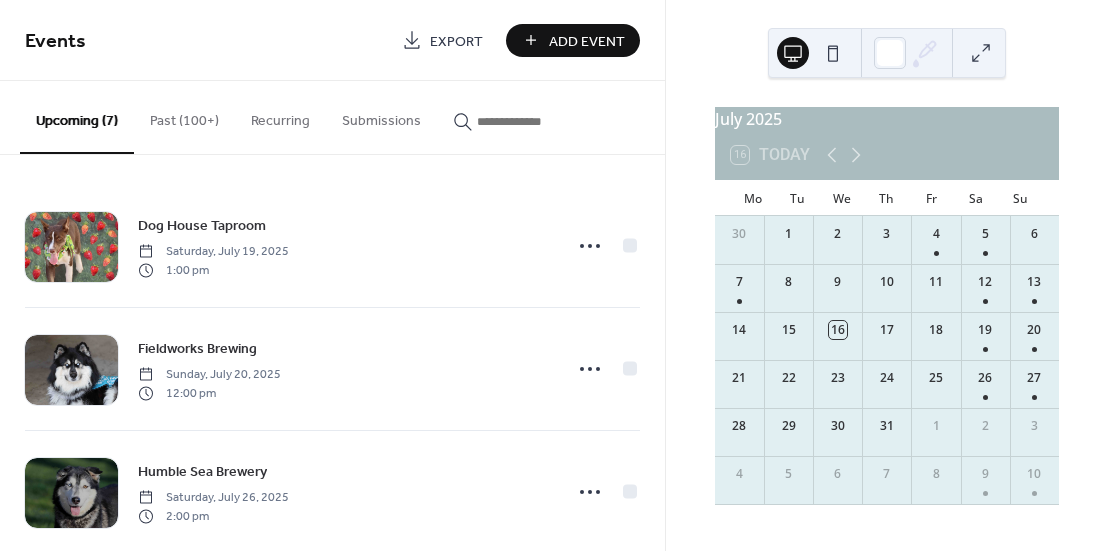 click on "Add Event" at bounding box center (587, 41) 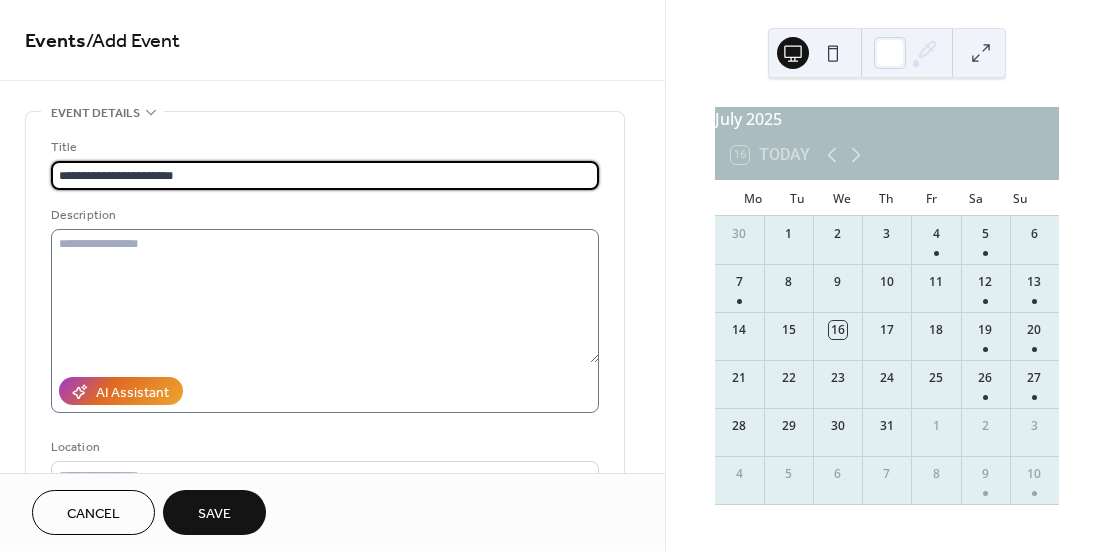 type on "**********" 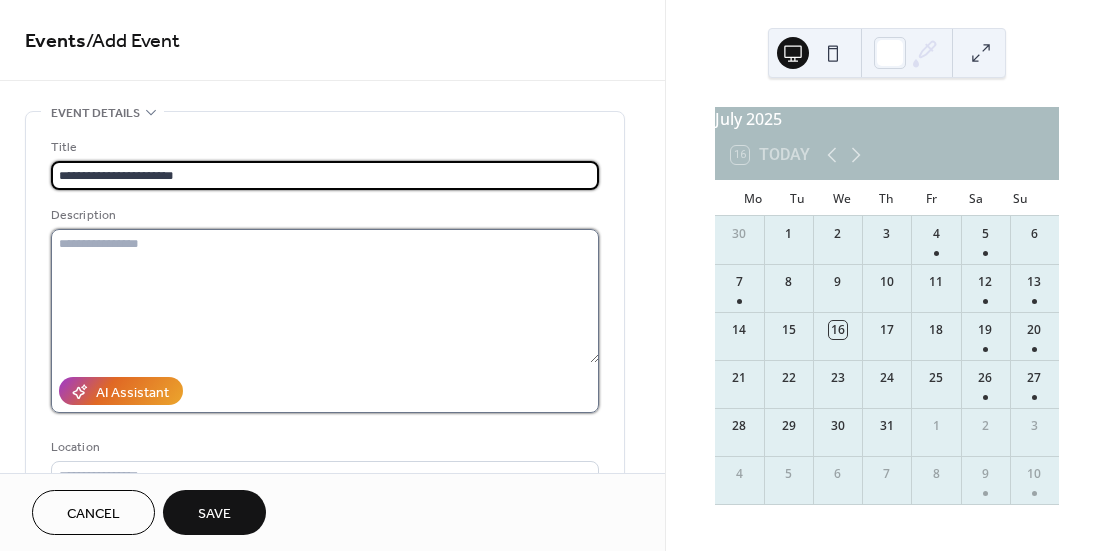 click at bounding box center [325, 296] 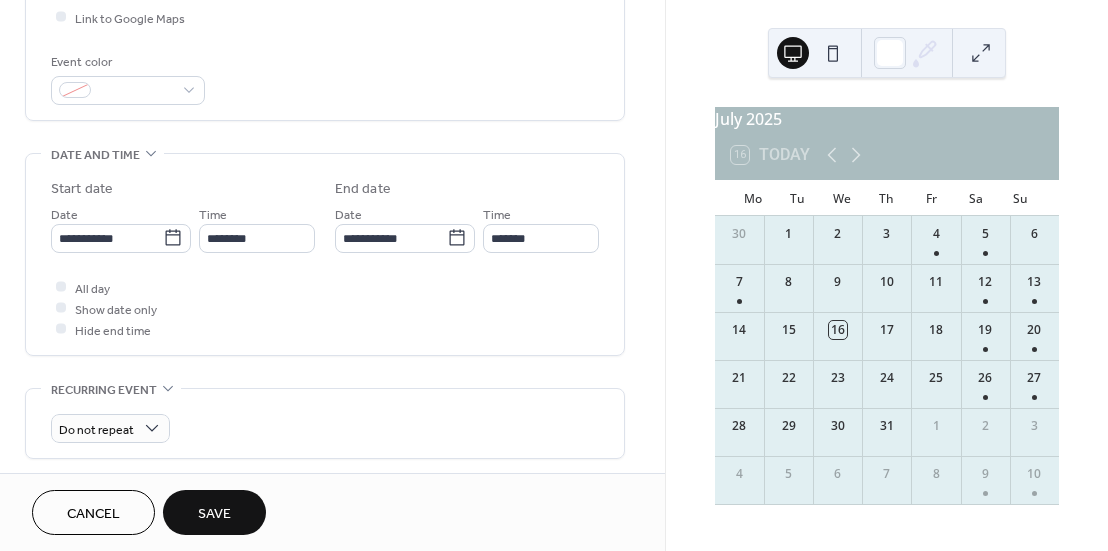scroll, scrollTop: 500, scrollLeft: 0, axis: vertical 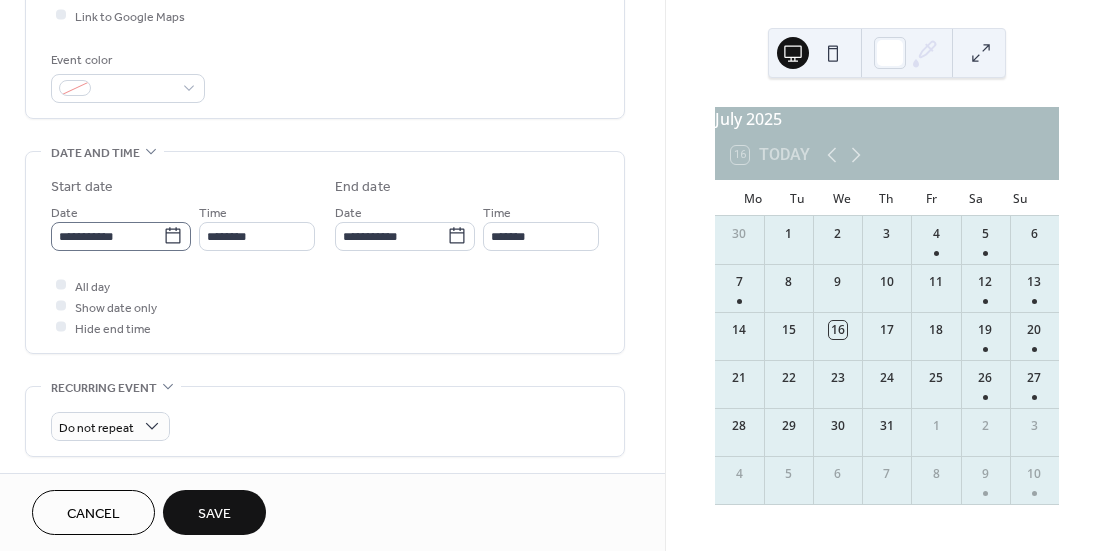 type on "**********" 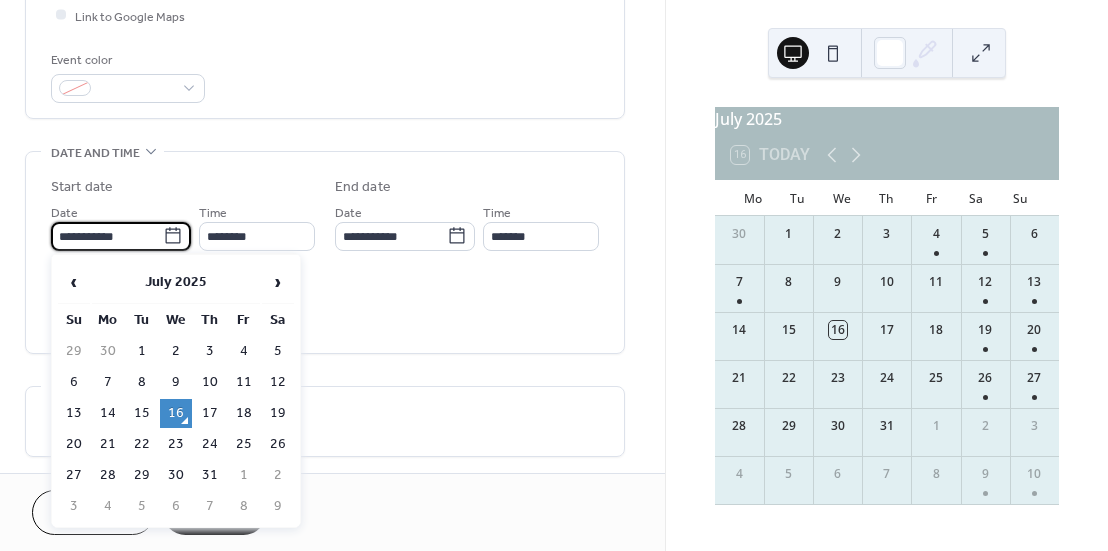 click on "**********" at bounding box center [107, 236] 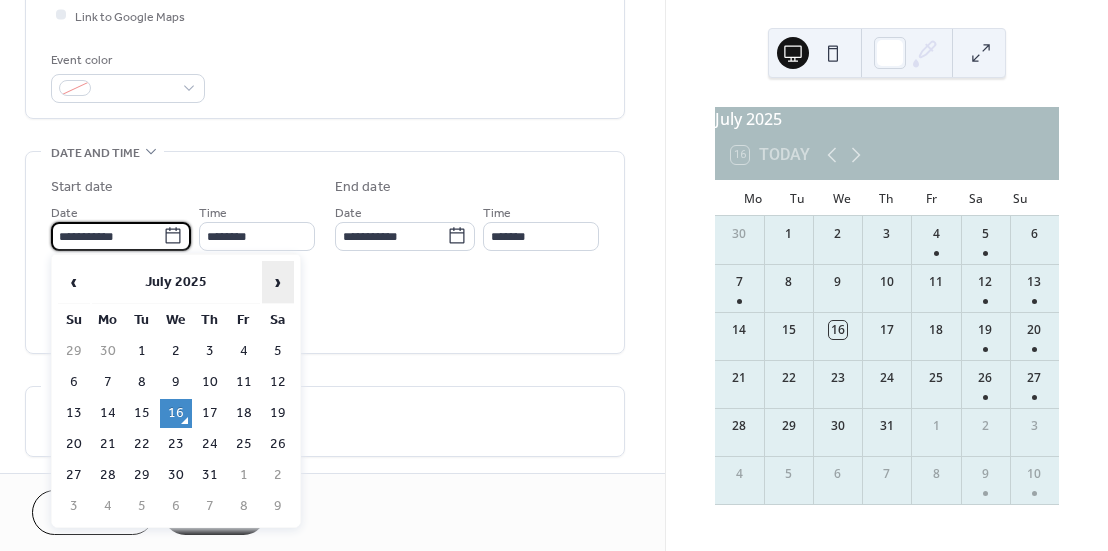 click on "›" at bounding box center [278, 282] 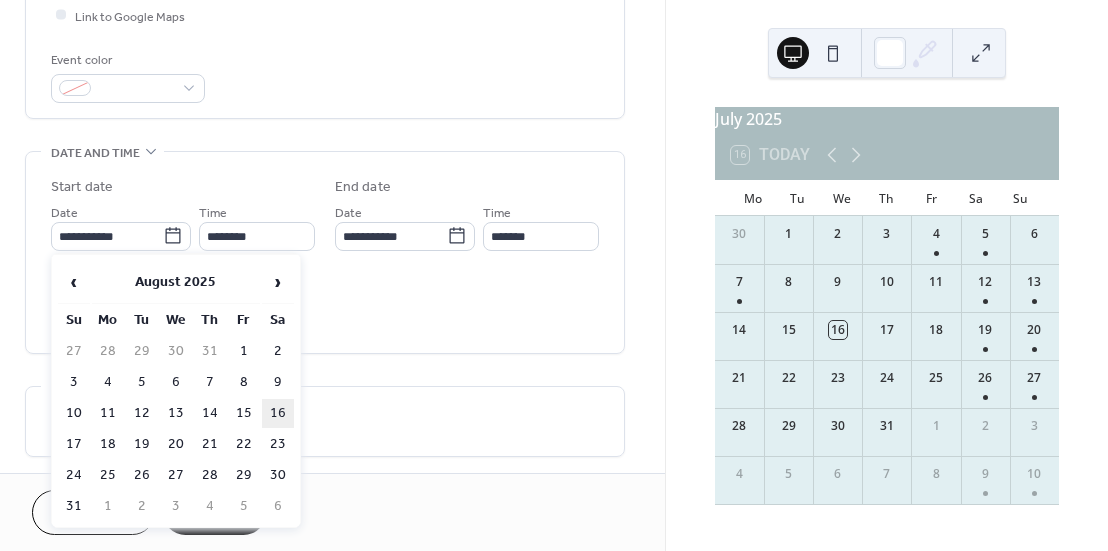 click on "16" at bounding box center [278, 413] 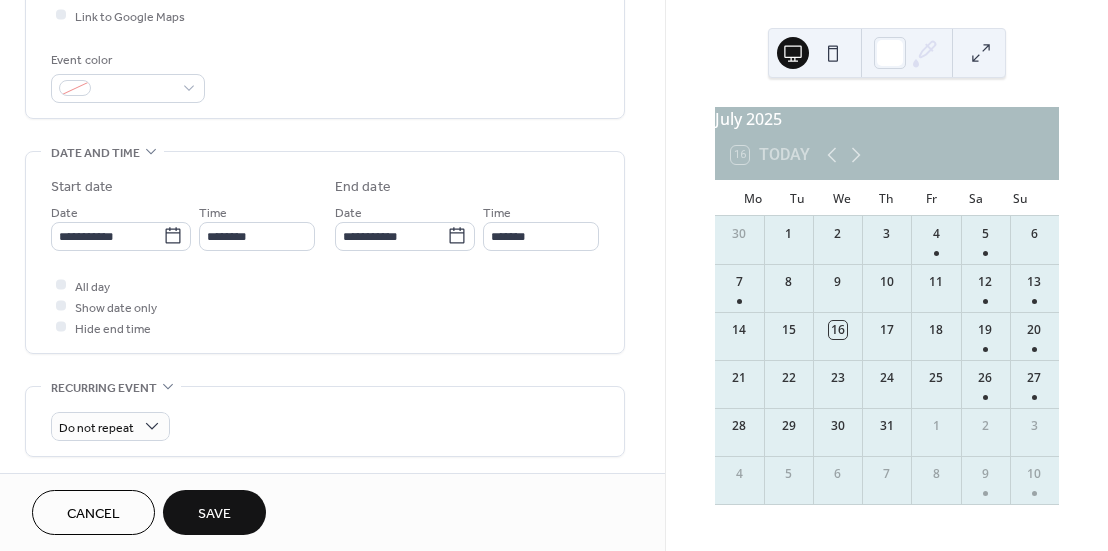 type on "**********" 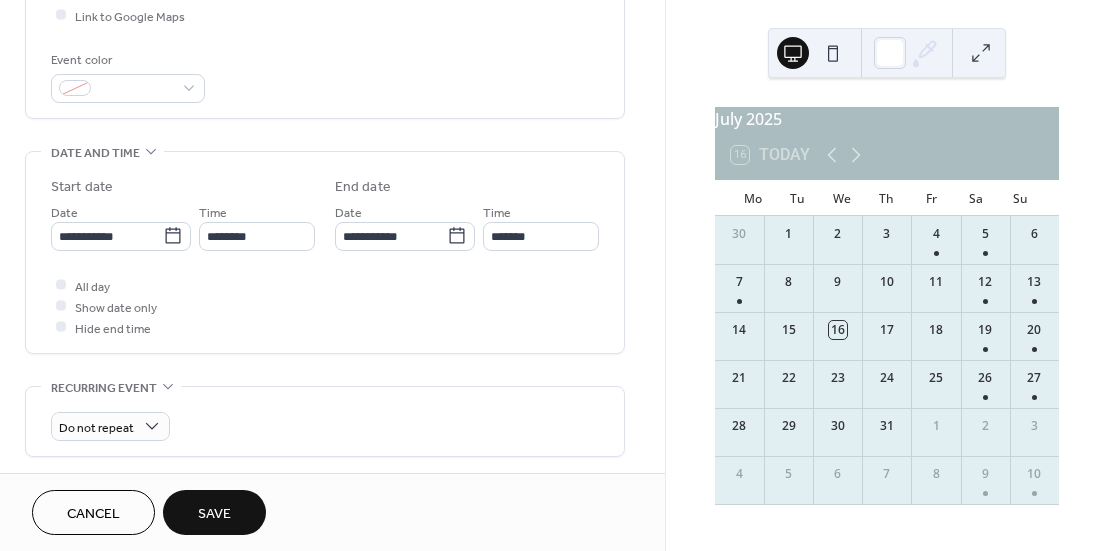type on "**********" 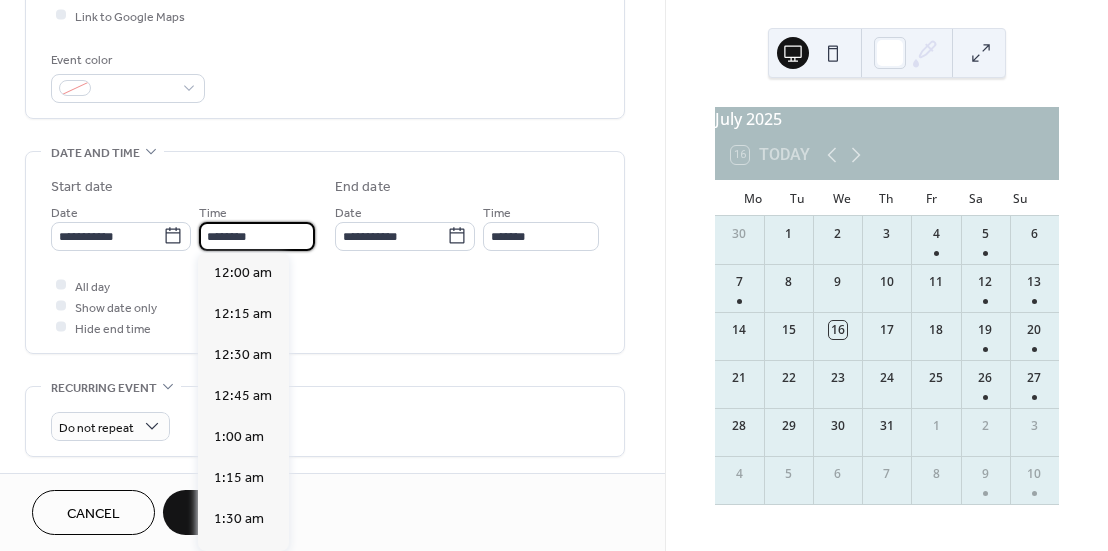 click on "********" at bounding box center [257, 236] 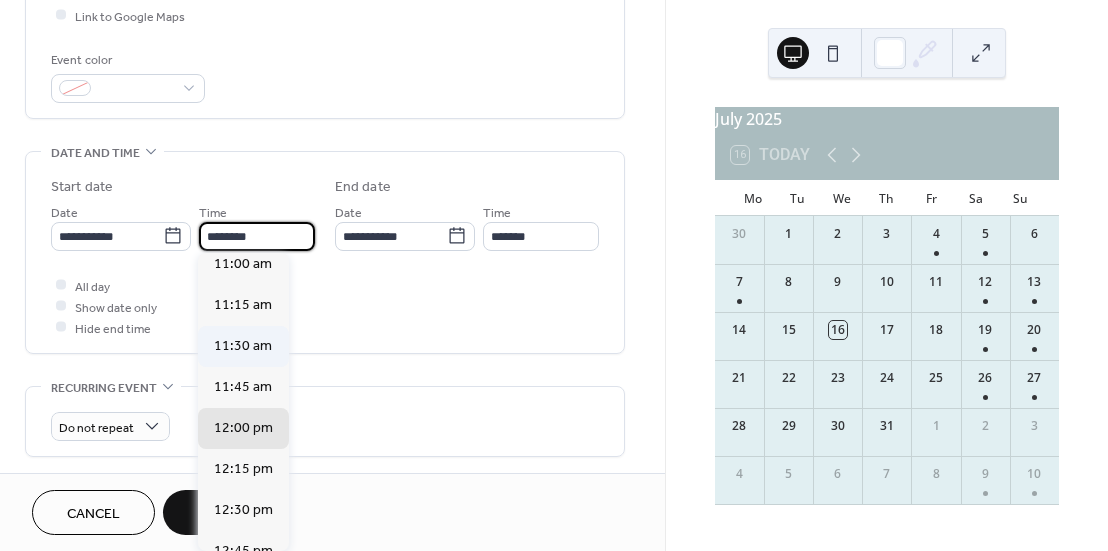 scroll, scrollTop: 1760, scrollLeft: 0, axis: vertical 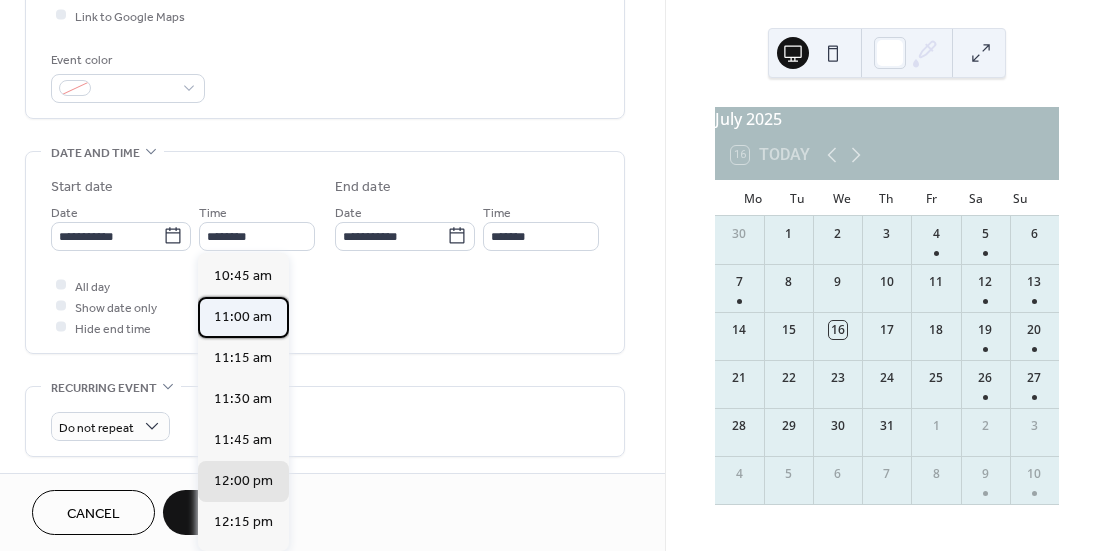 click on "11:00 am" at bounding box center [243, 317] 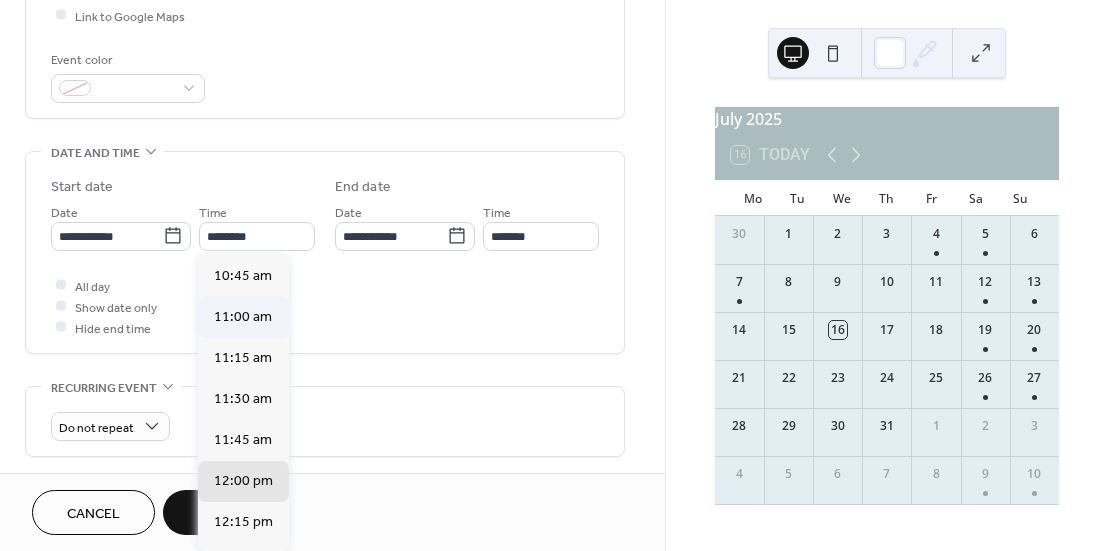 type on "********" 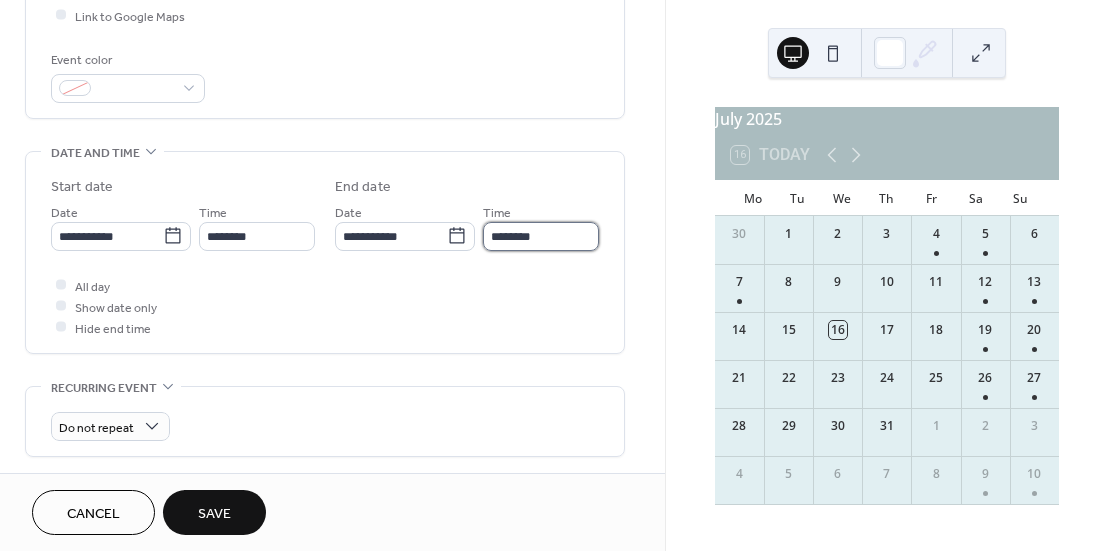 click on "********" at bounding box center [541, 236] 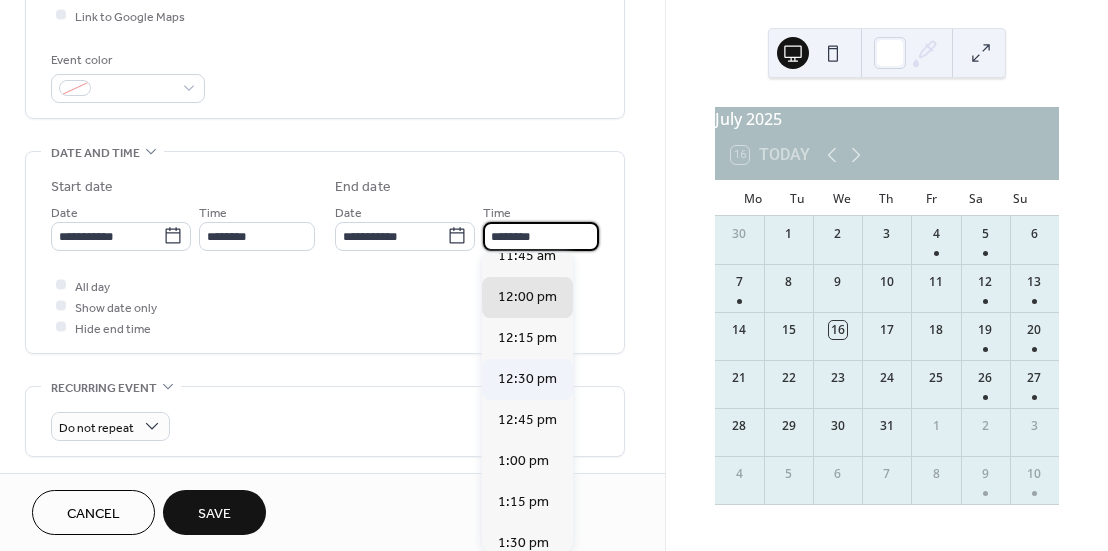 scroll, scrollTop: 100, scrollLeft: 0, axis: vertical 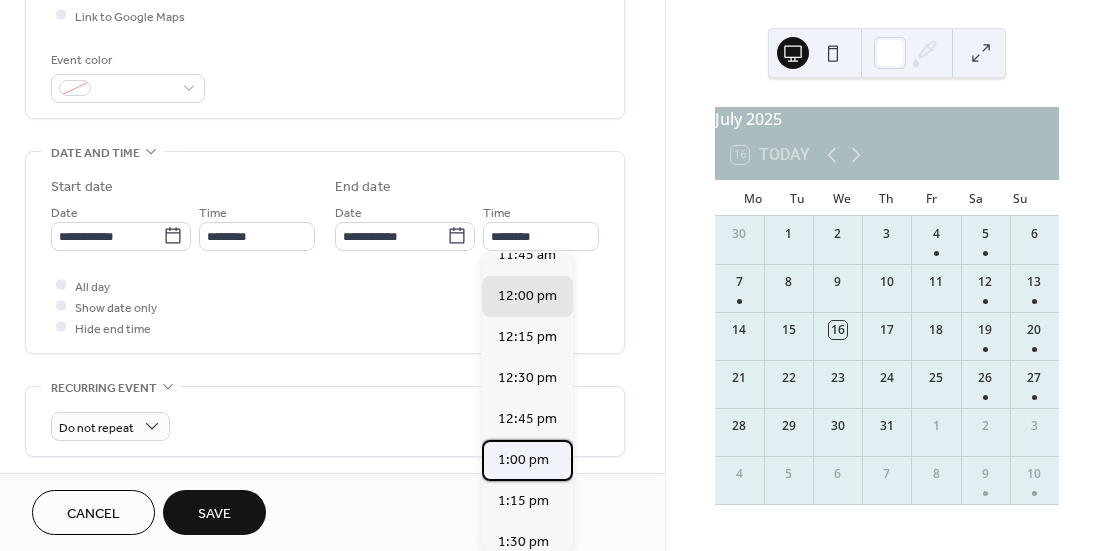 click on "1:00 pm" at bounding box center [523, 460] 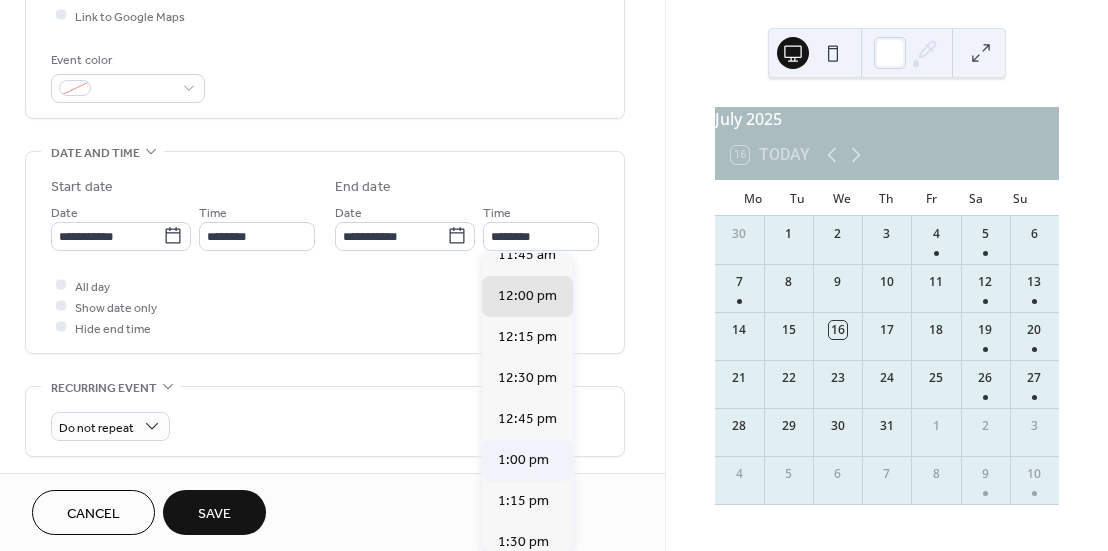 type on "*******" 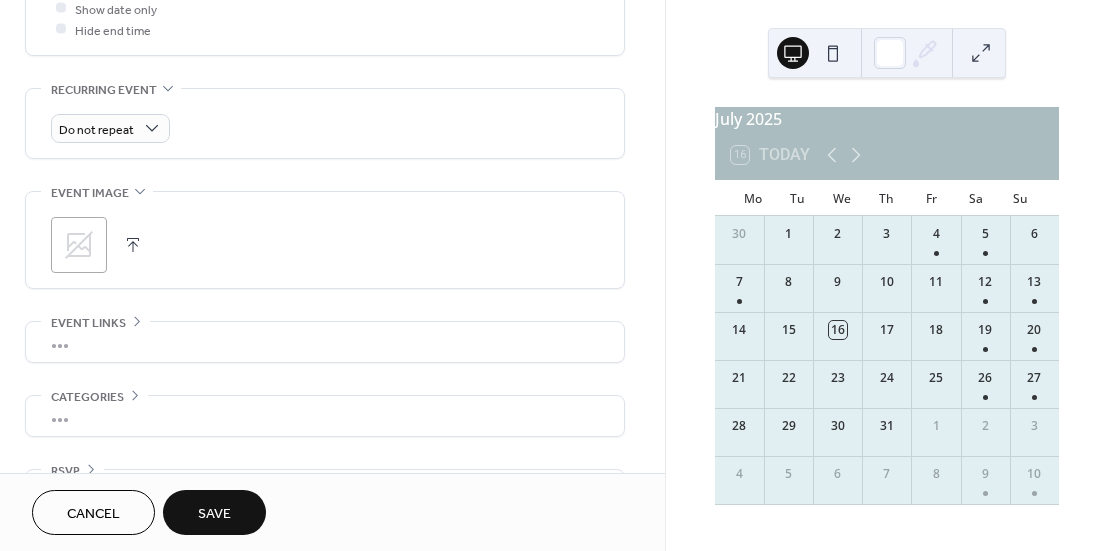 scroll, scrollTop: 800, scrollLeft: 0, axis: vertical 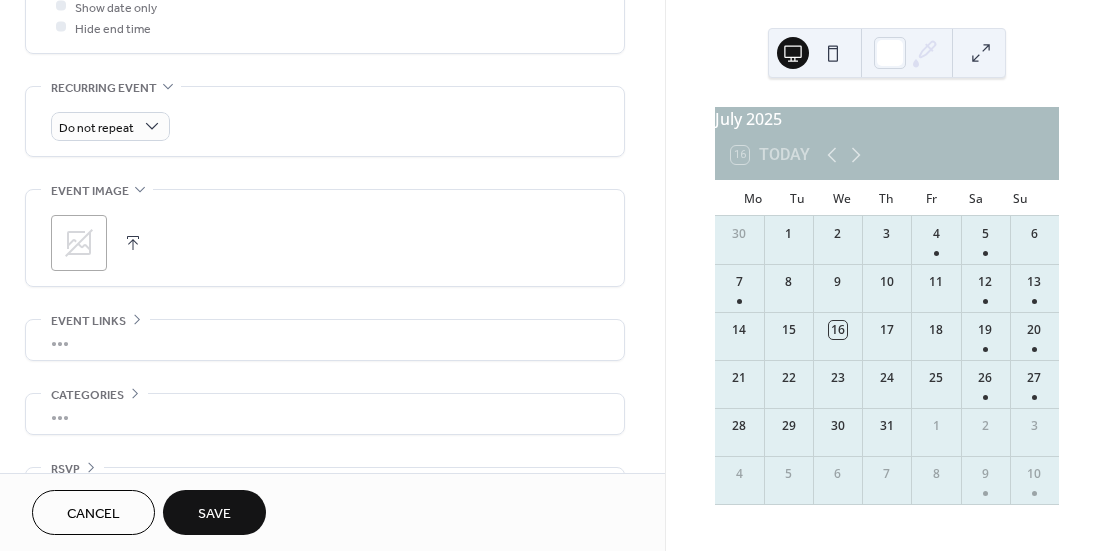 click at bounding box center (133, 243) 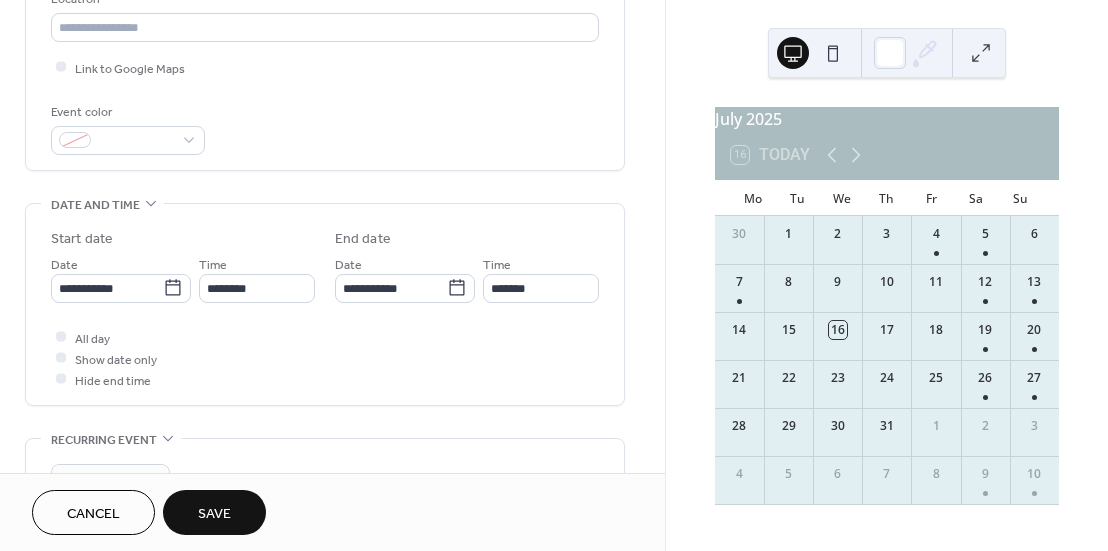 scroll, scrollTop: 400, scrollLeft: 0, axis: vertical 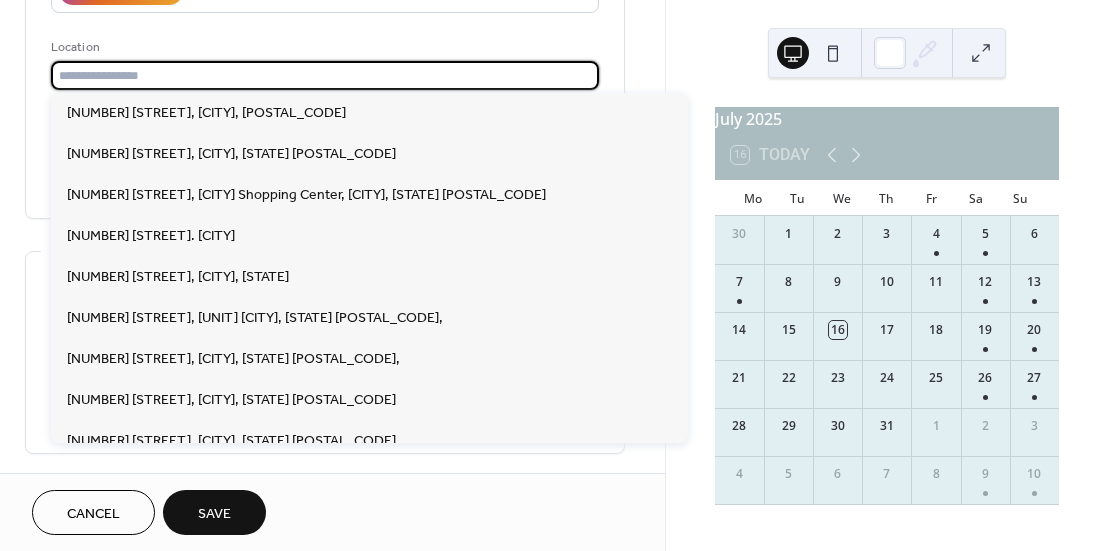 click at bounding box center [325, 75] 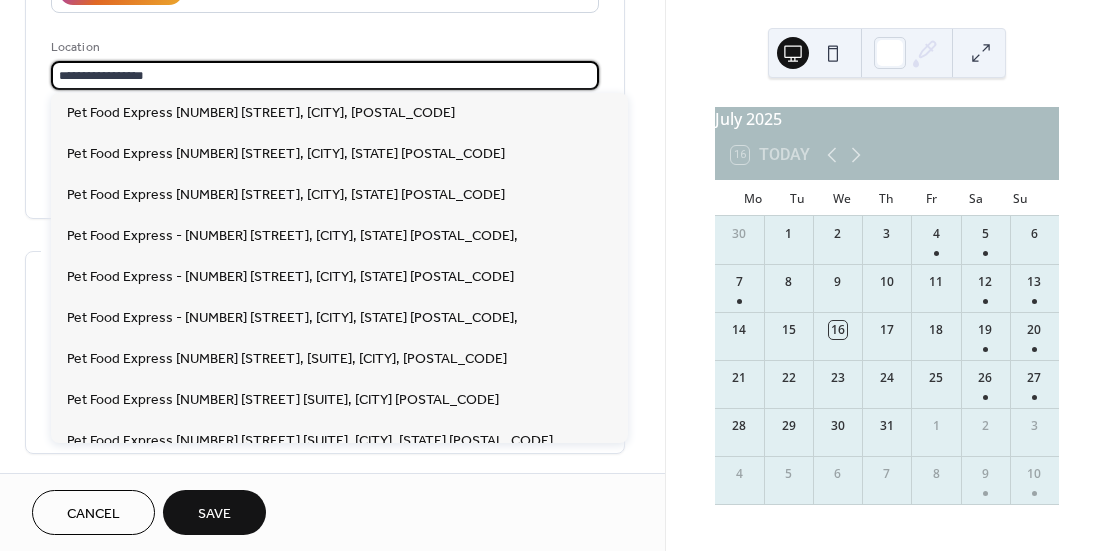 paste on "**********" 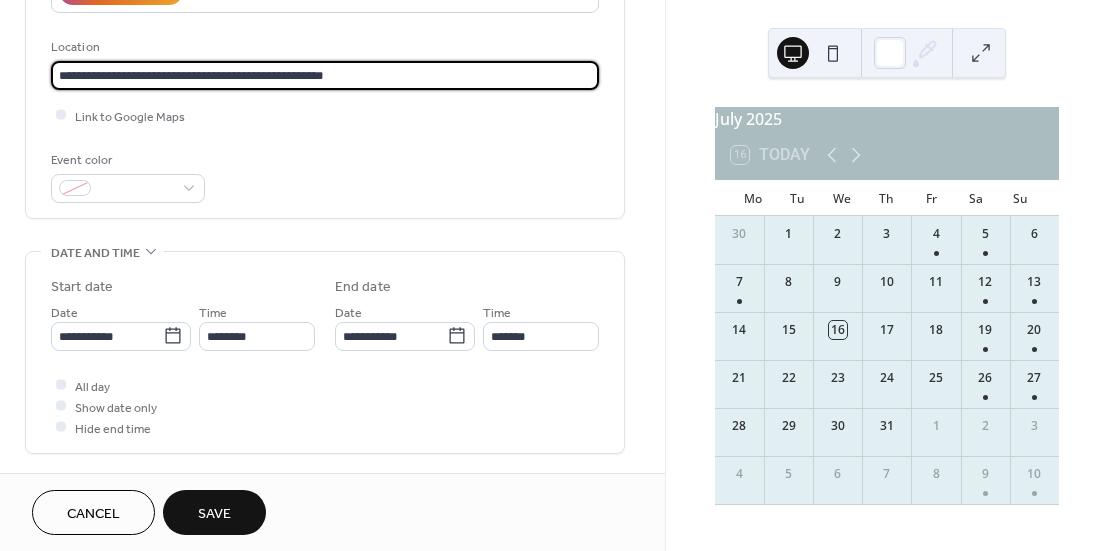 click on "**********" at bounding box center (325, 75) 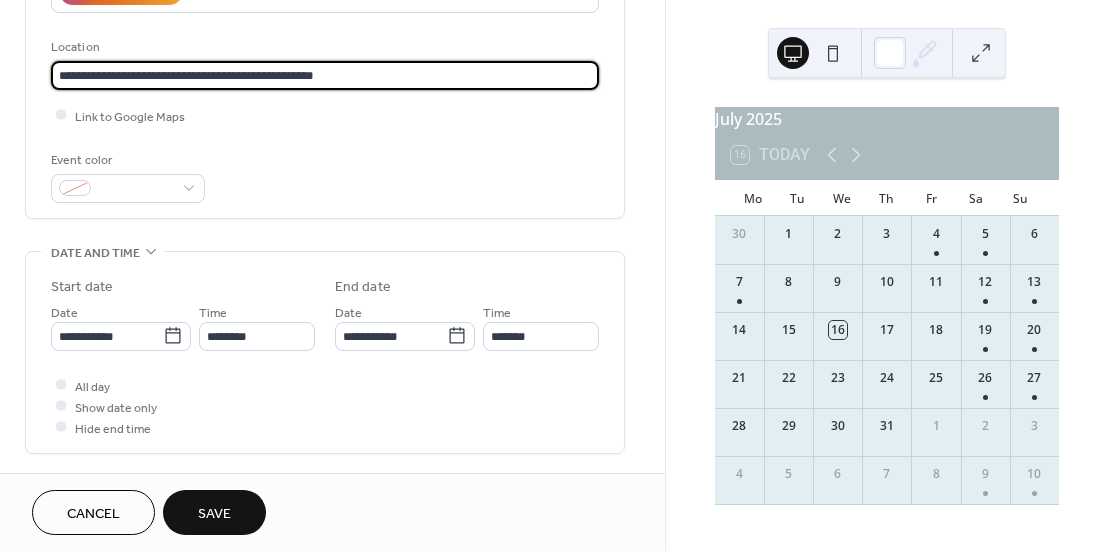 type on "**********" 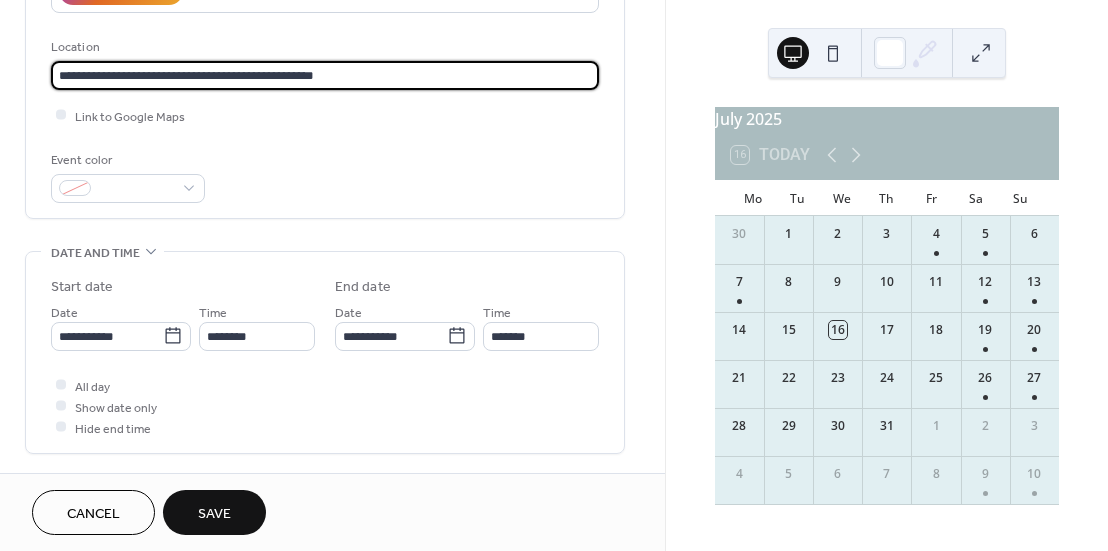 type 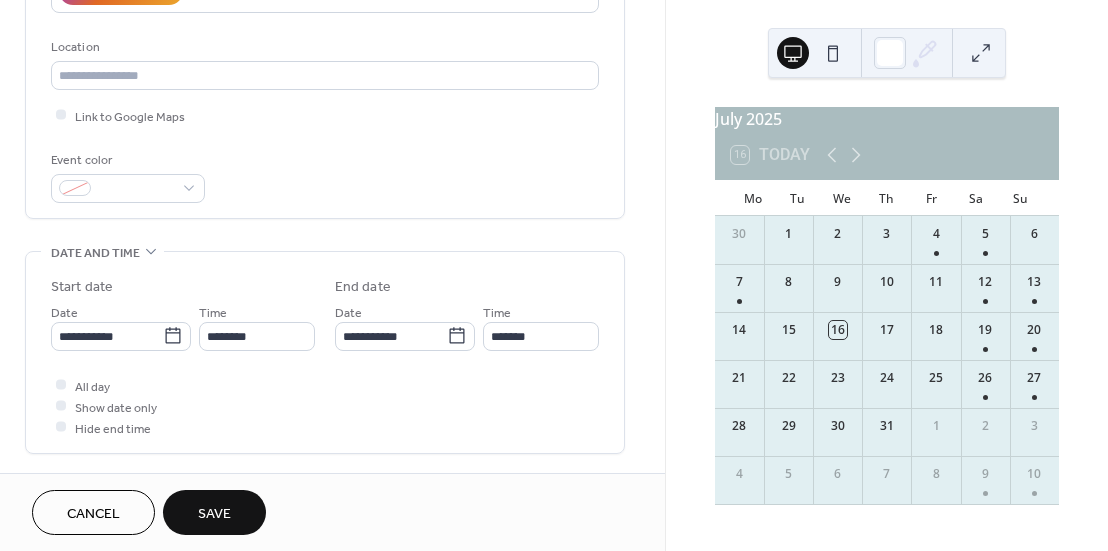 click on "Save" at bounding box center (214, 514) 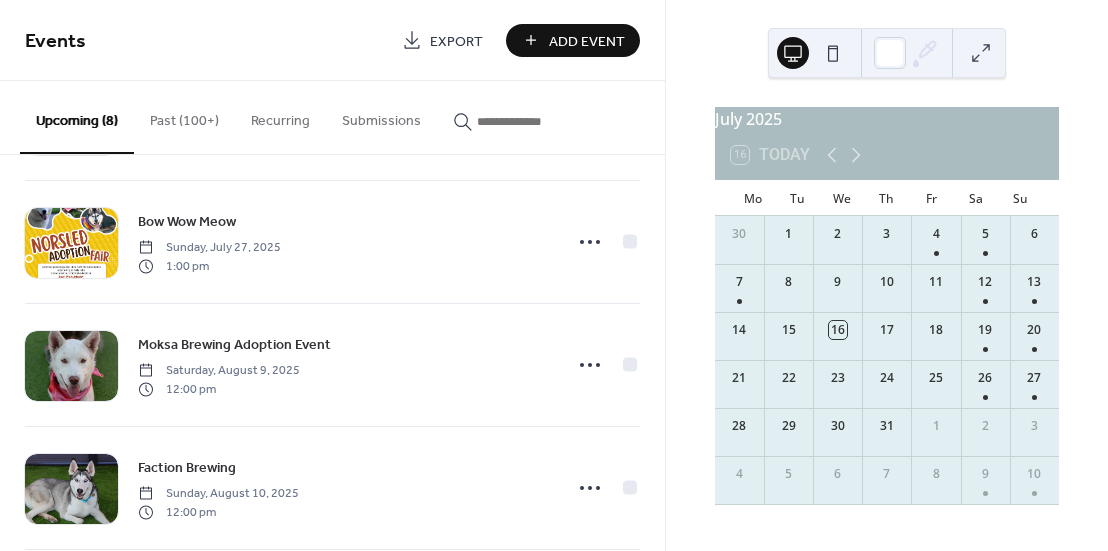 scroll, scrollTop: 343, scrollLeft: 0, axis: vertical 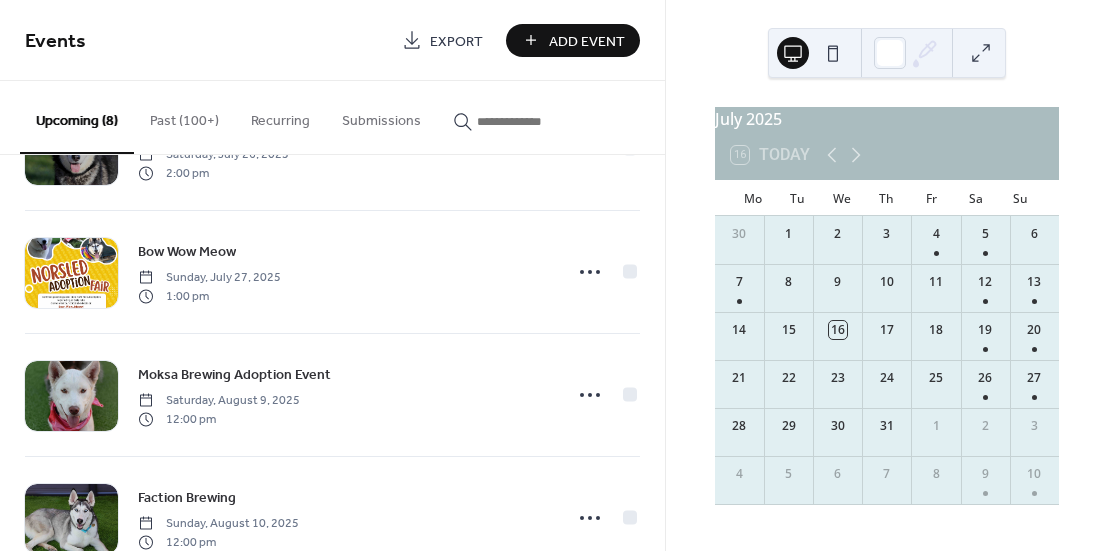 click on "Add Event" at bounding box center [587, 41] 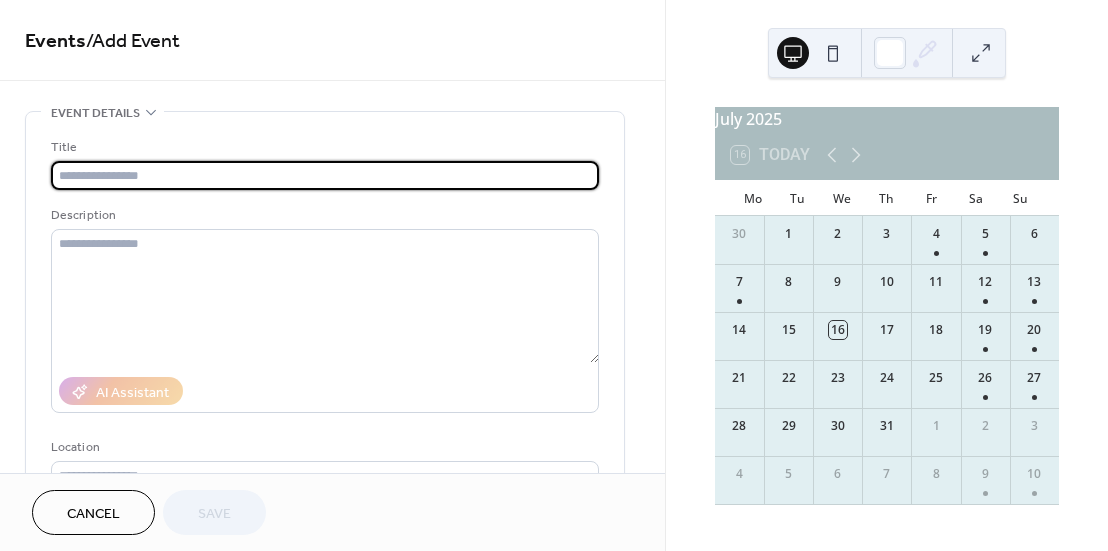 paste on "**********" 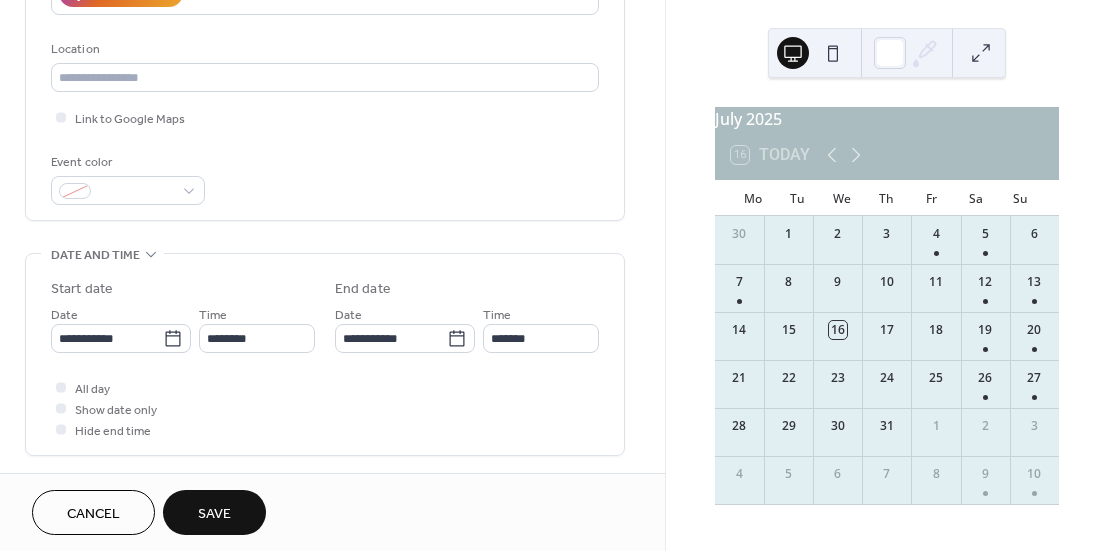 scroll, scrollTop: 400, scrollLeft: 0, axis: vertical 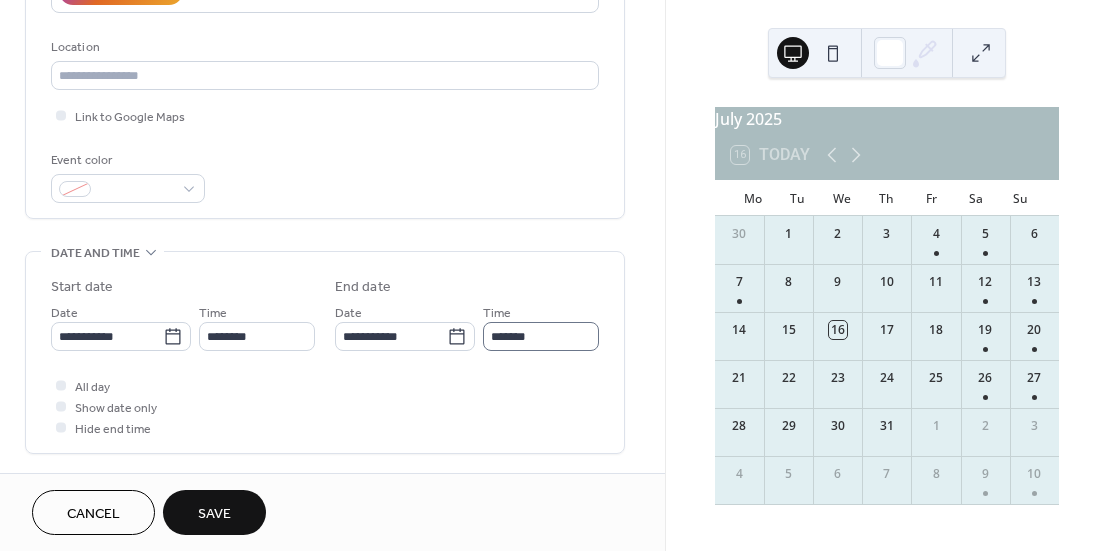 type on "**********" 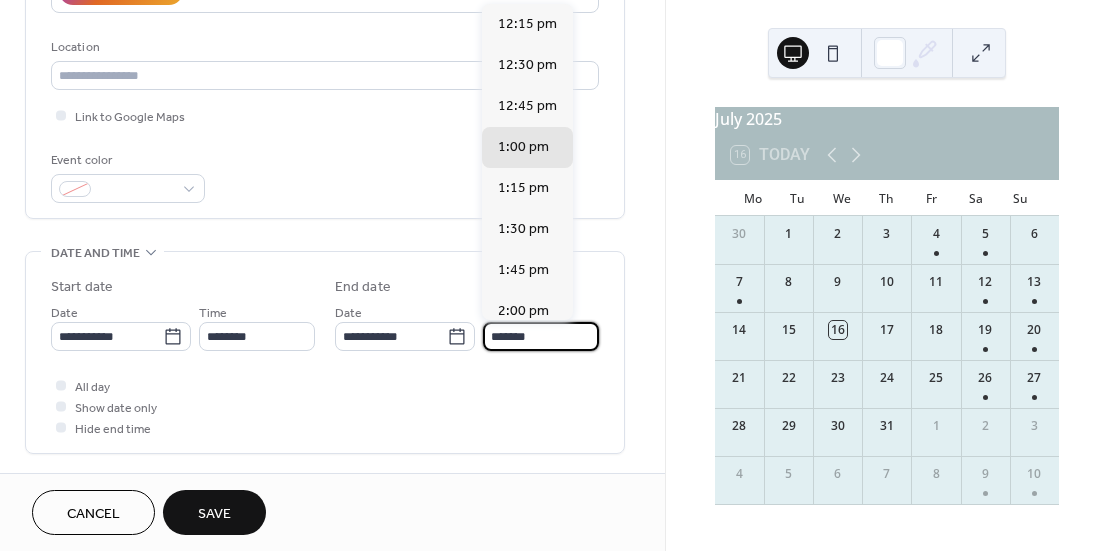 click on "*******" at bounding box center [541, 336] 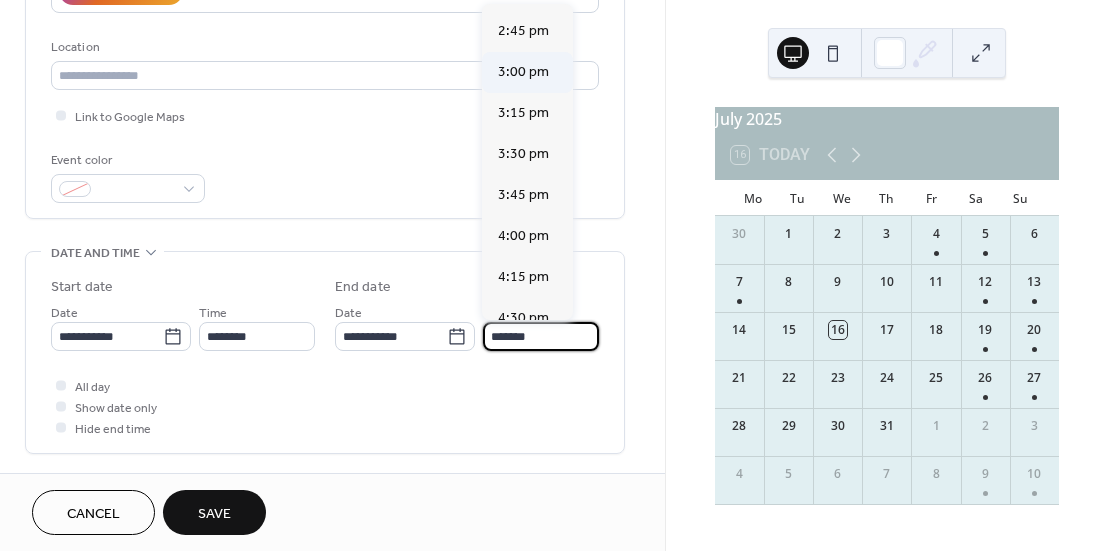 scroll, scrollTop: 500, scrollLeft: 0, axis: vertical 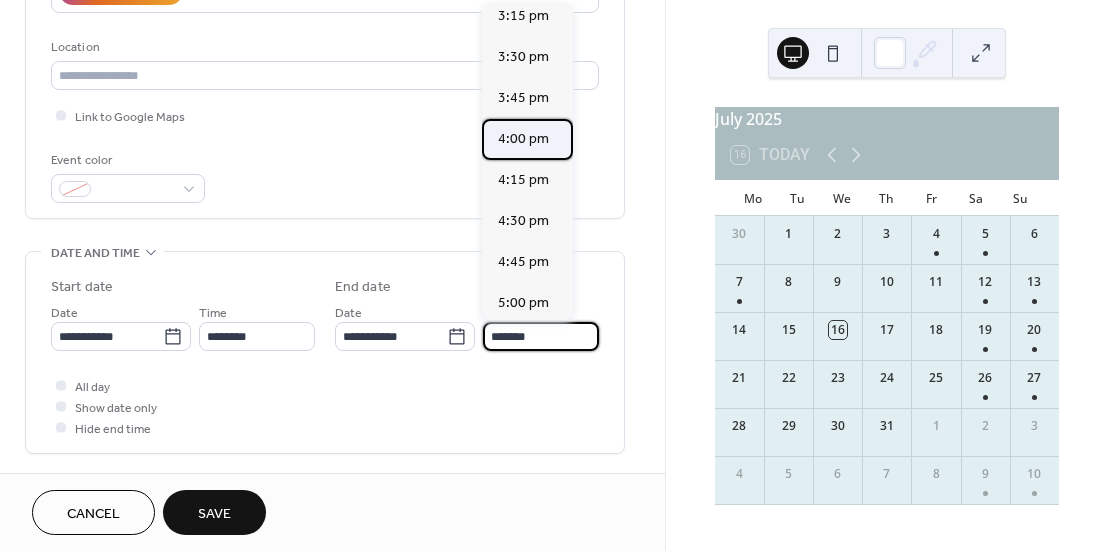 click on "4:00 pm" at bounding box center [523, 139] 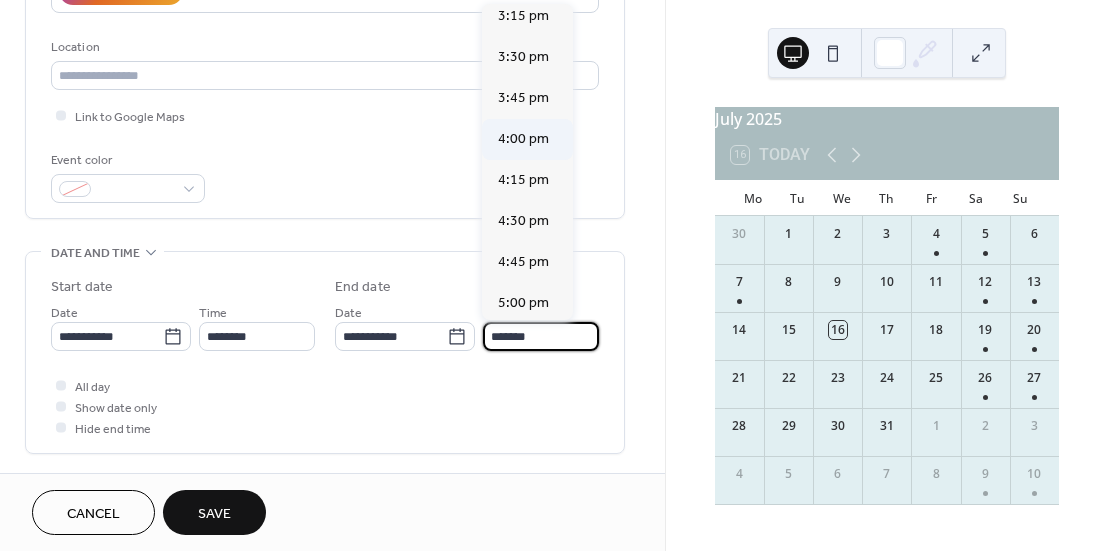 type on "*******" 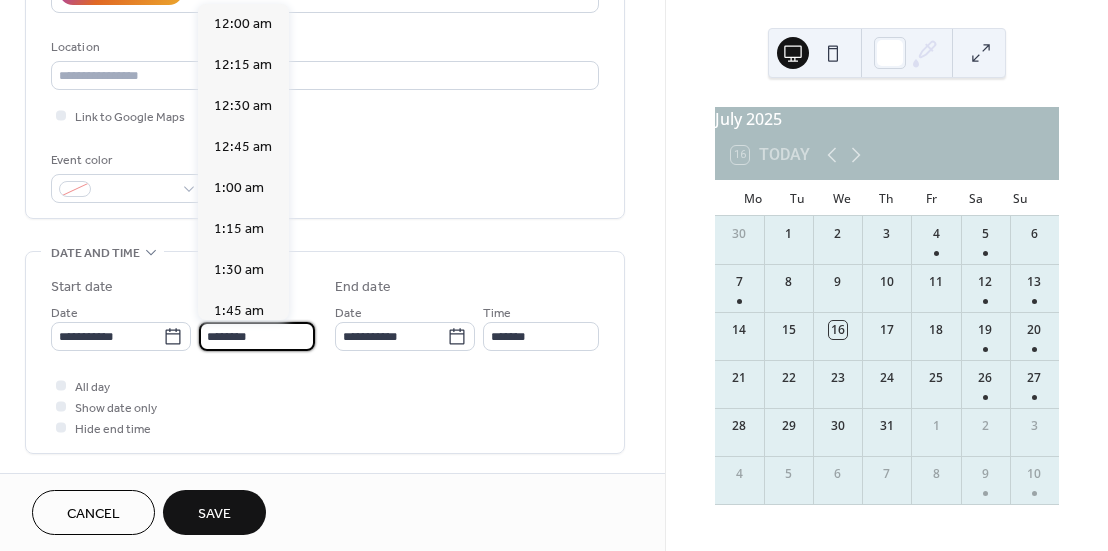 click on "********" at bounding box center [257, 336] 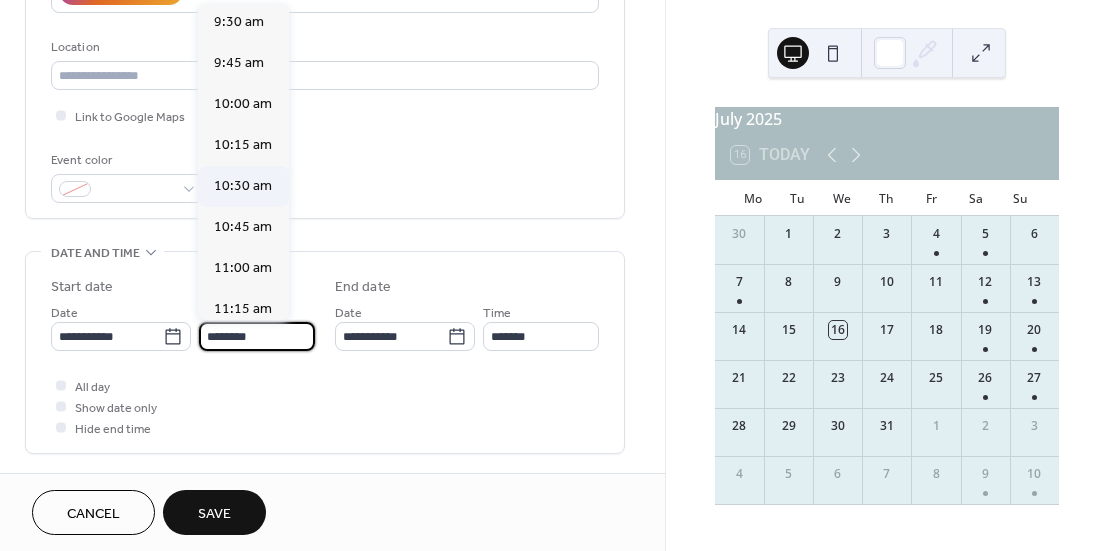 scroll, scrollTop: 1560, scrollLeft: 0, axis: vertical 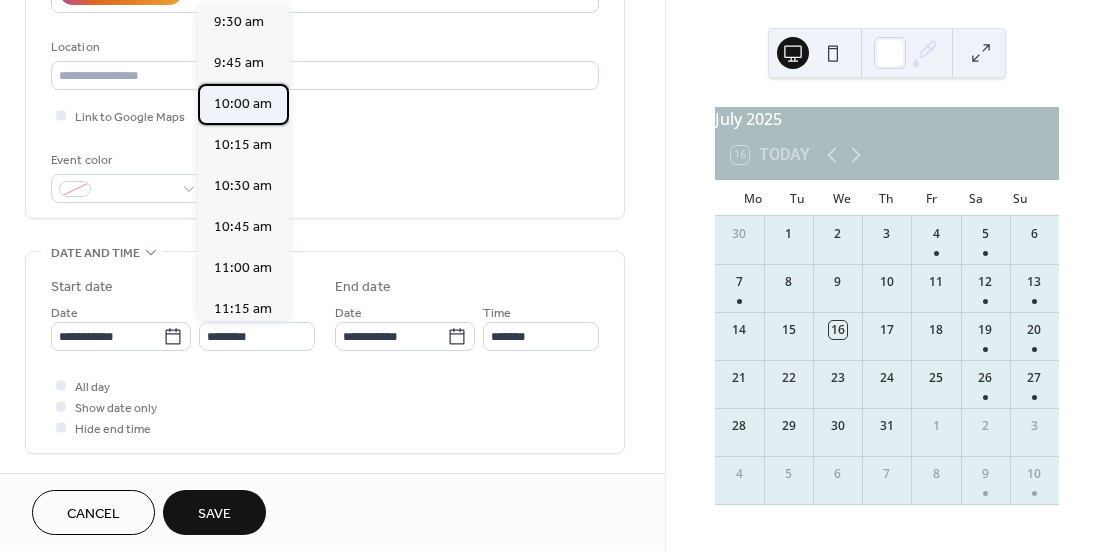 click on "10:00 am" at bounding box center (243, 104) 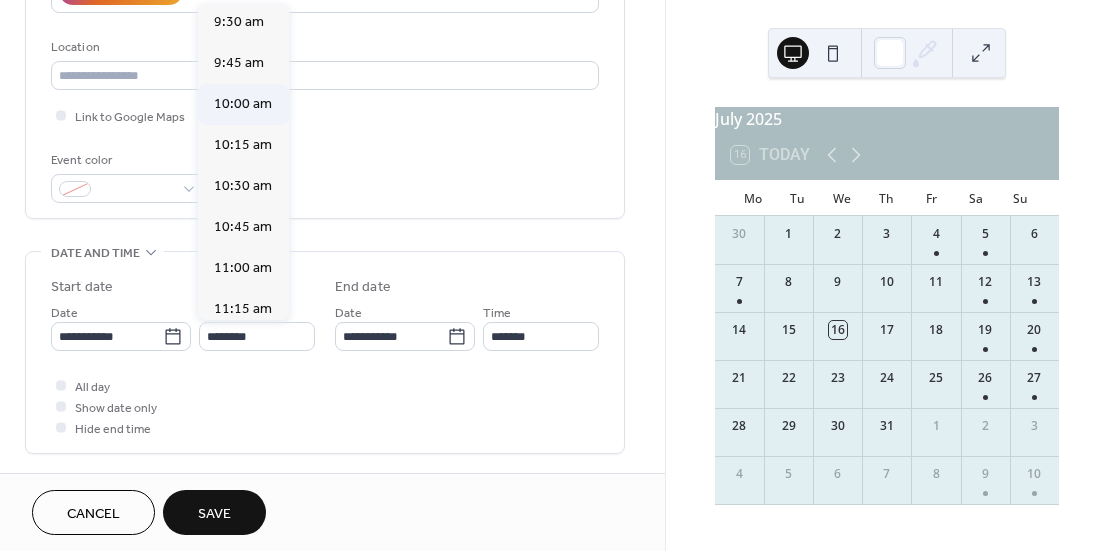type on "********" 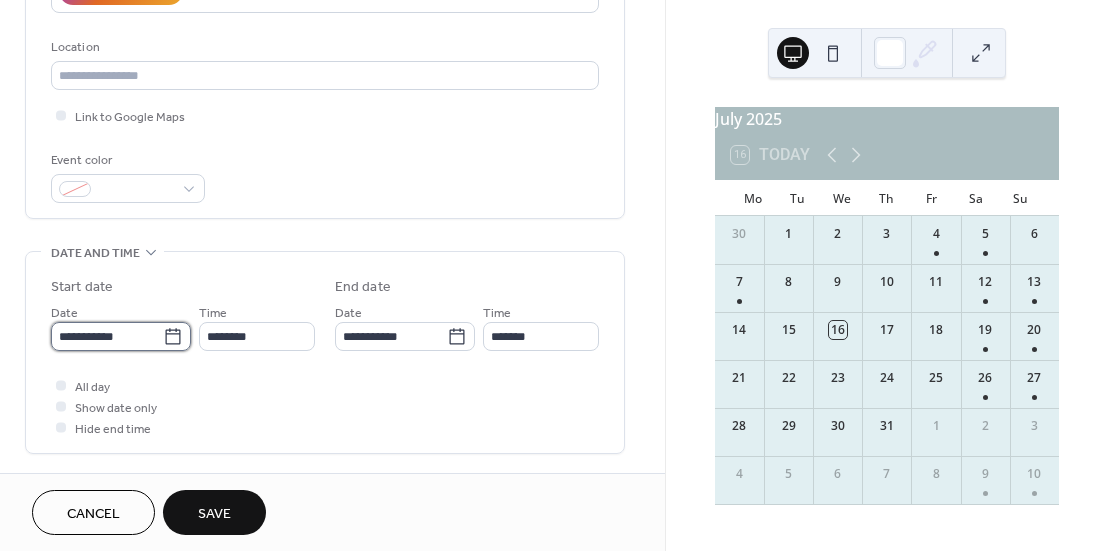 click on "**********" at bounding box center (107, 336) 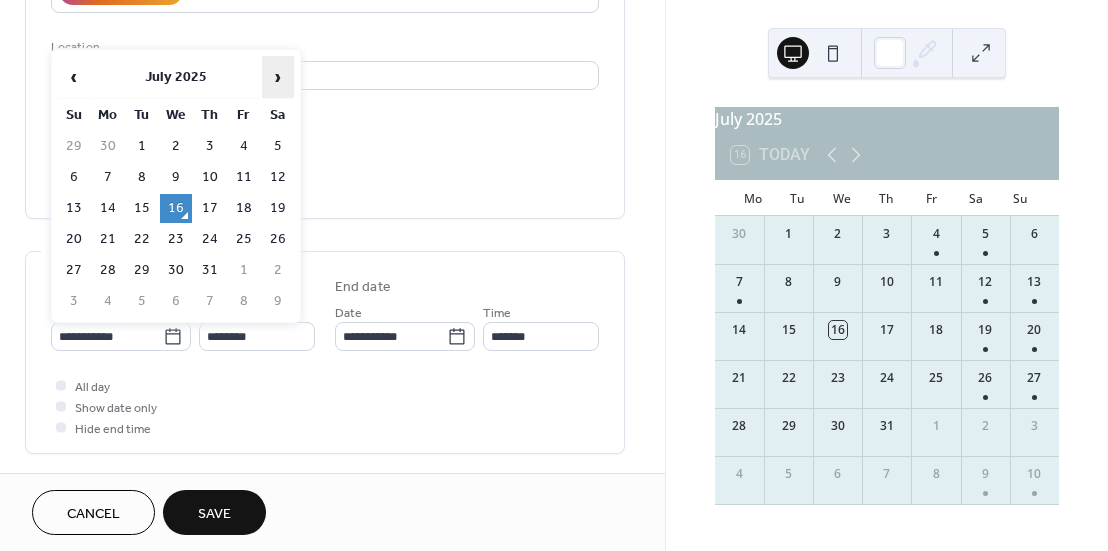 click on "›" at bounding box center (278, 77) 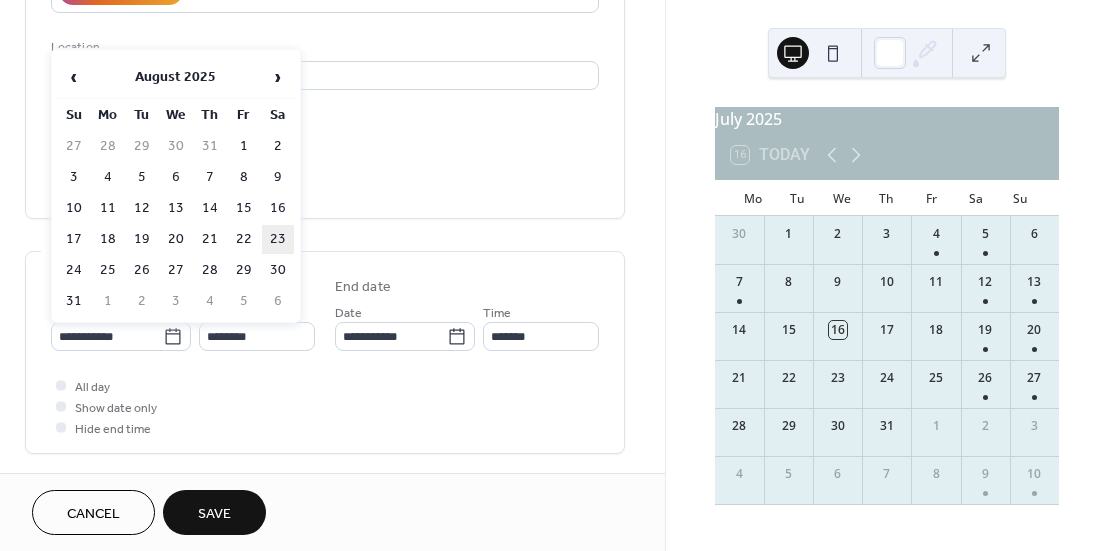 click on "23" at bounding box center [278, 239] 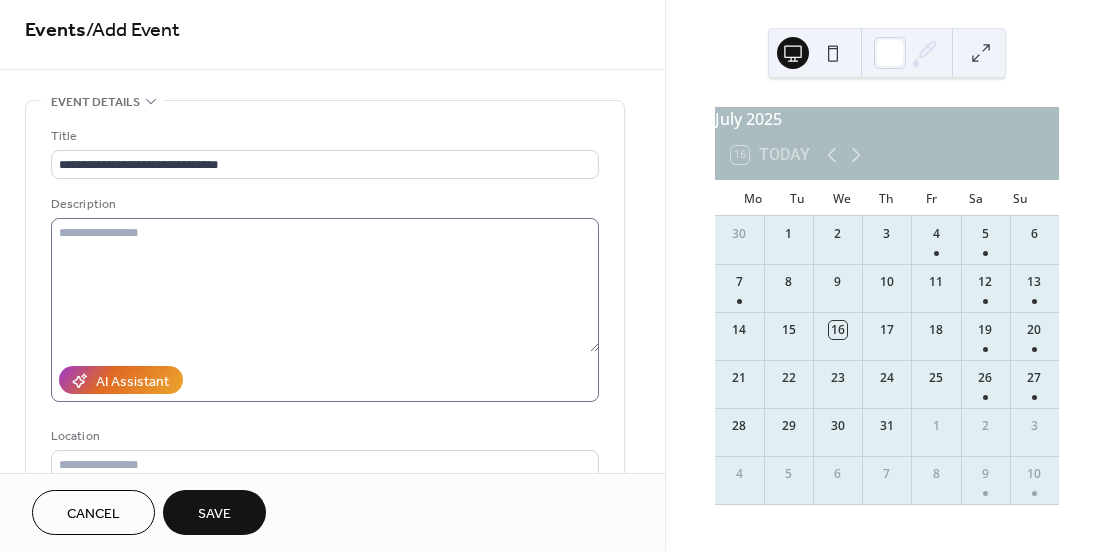 scroll, scrollTop: 0, scrollLeft: 0, axis: both 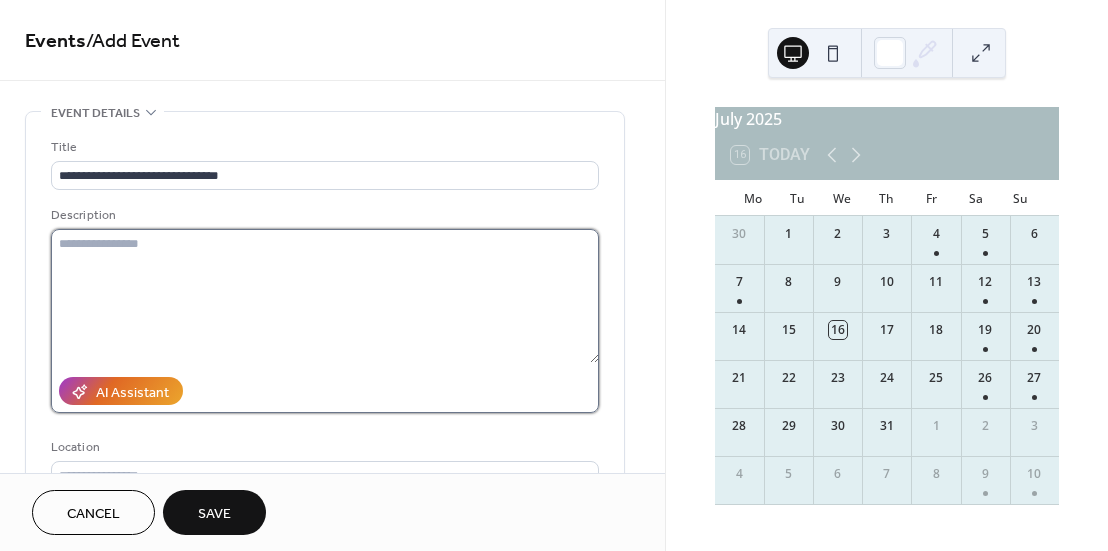 click at bounding box center (325, 296) 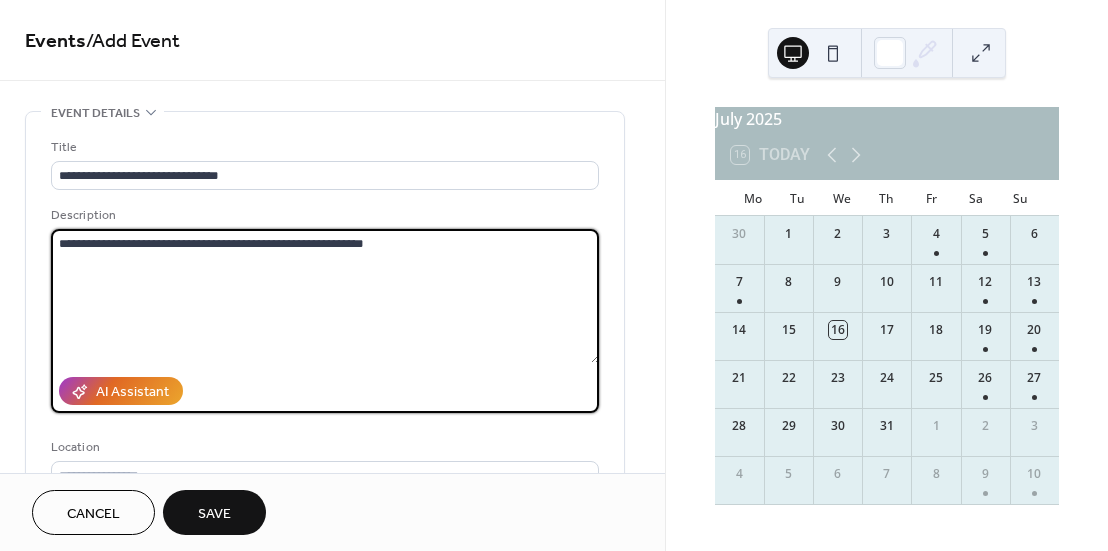 scroll, scrollTop: 100, scrollLeft: 0, axis: vertical 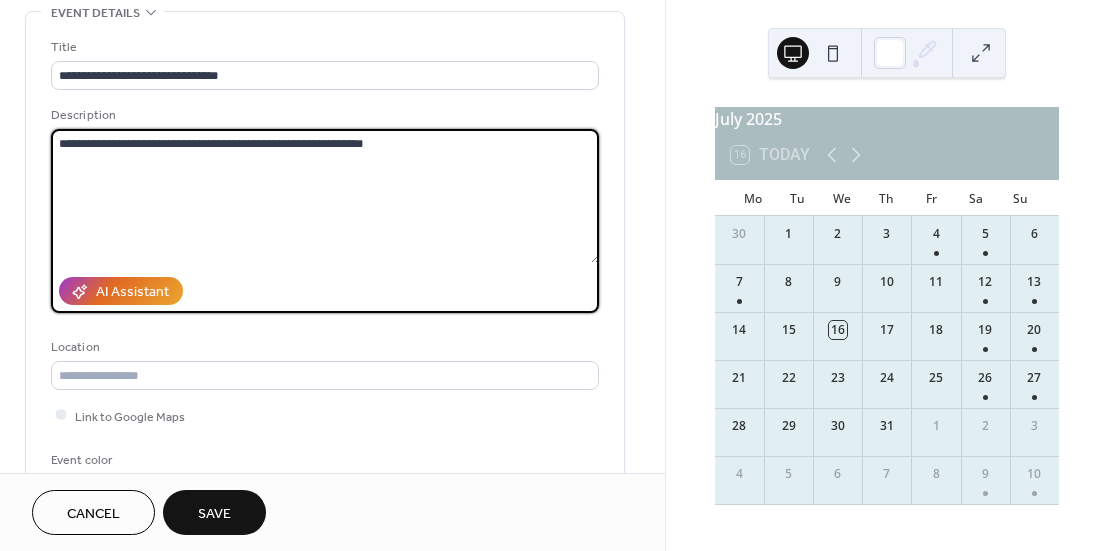 type on "**********" 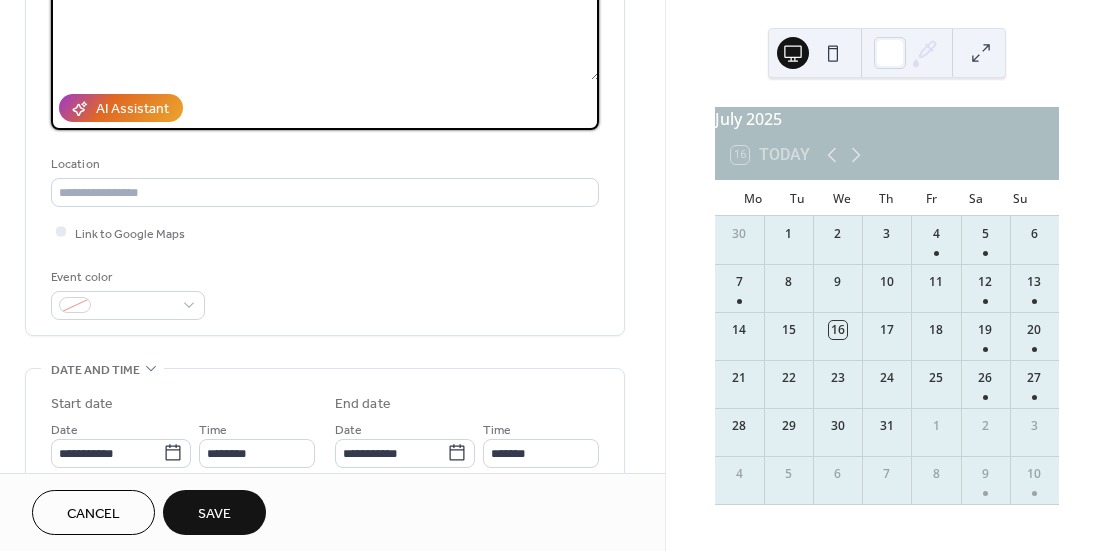 scroll, scrollTop: 300, scrollLeft: 0, axis: vertical 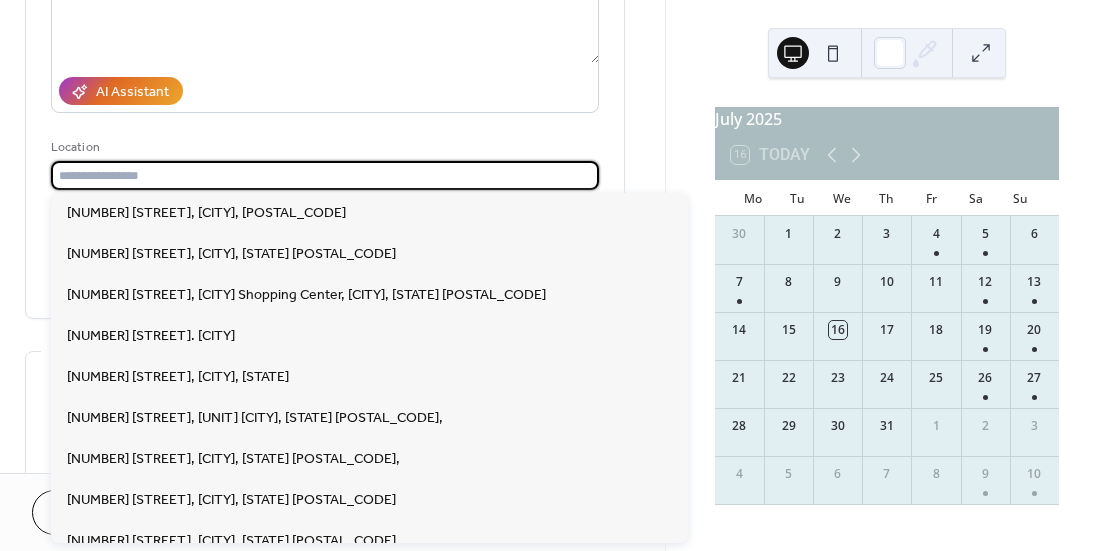 paste on "**********" 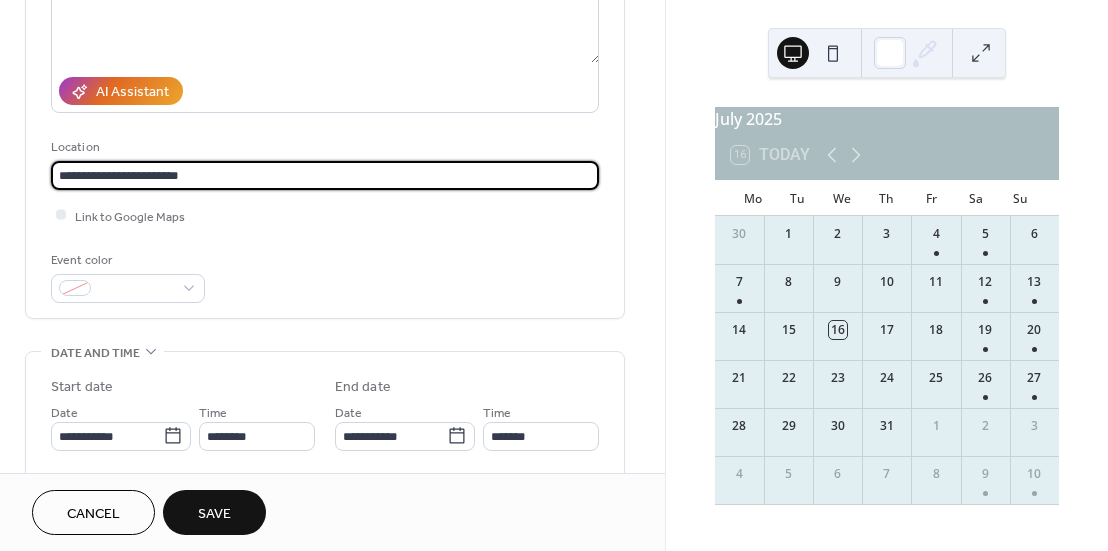 click on "**********" at bounding box center [325, 175] 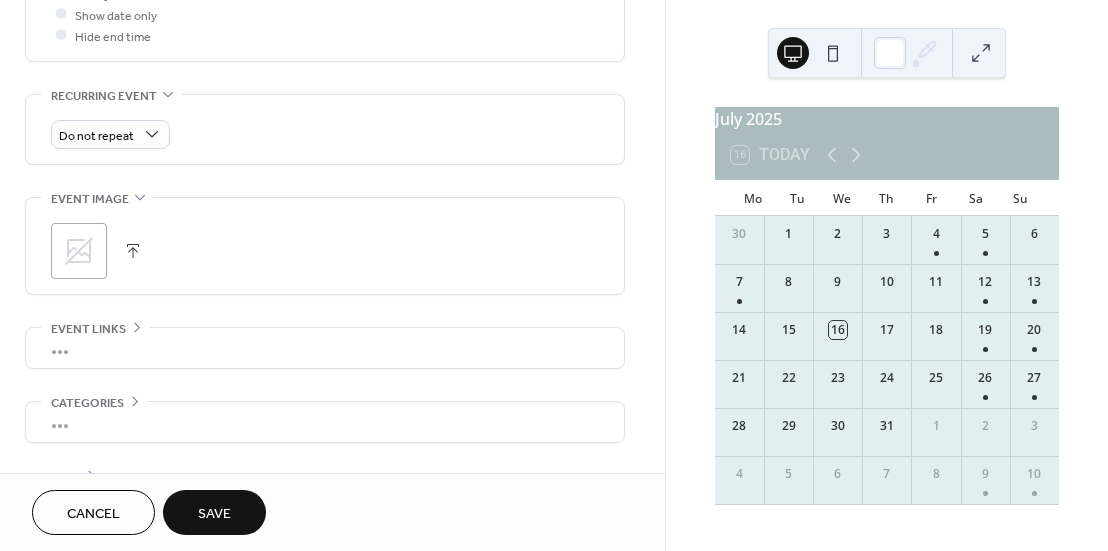 scroll, scrollTop: 800, scrollLeft: 0, axis: vertical 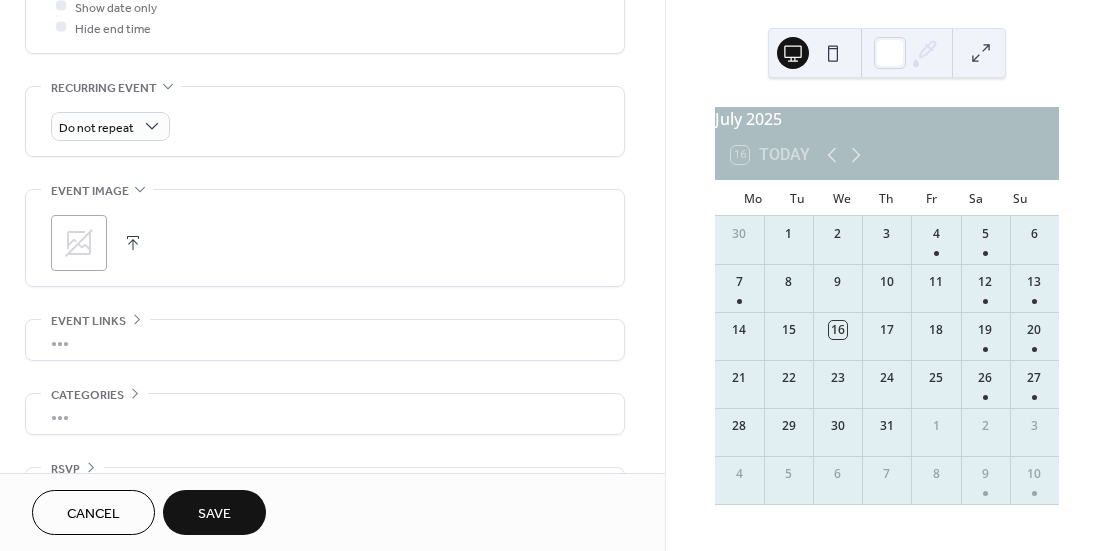 type on "**********" 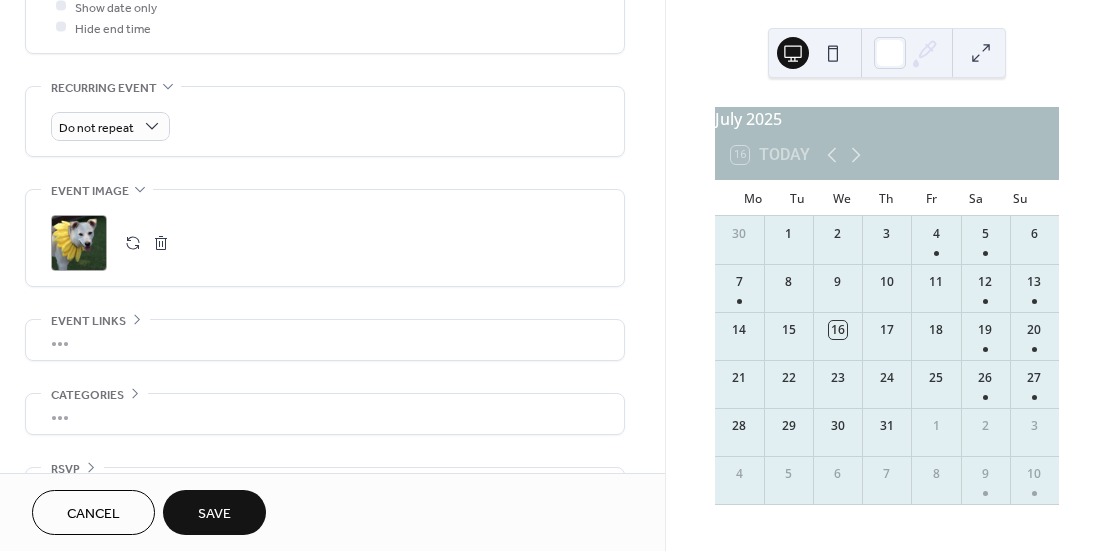 click on "Save" at bounding box center (214, 512) 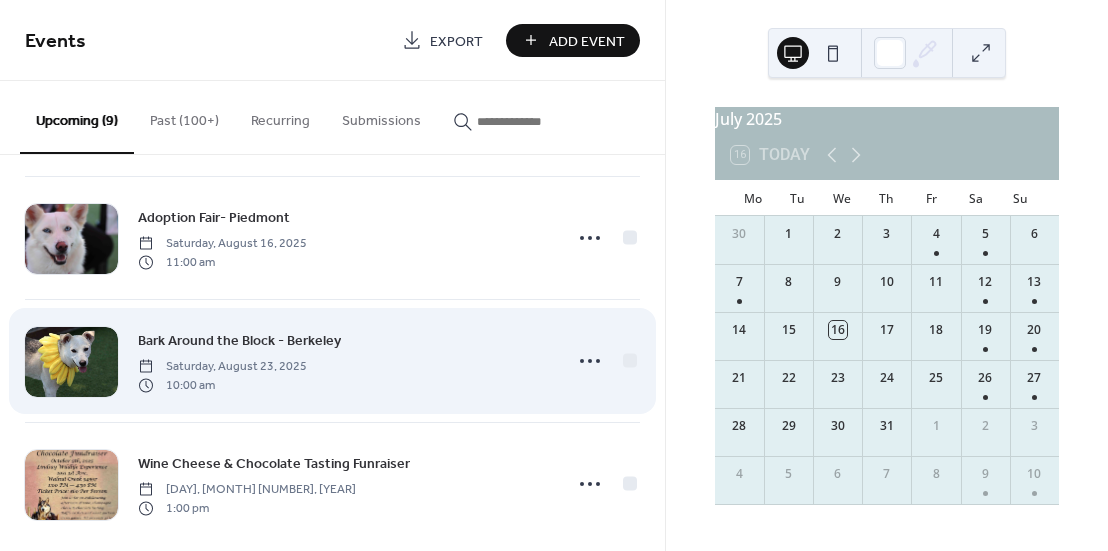 scroll, scrollTop: 766, scrollLeft: 0, axis: vertical 